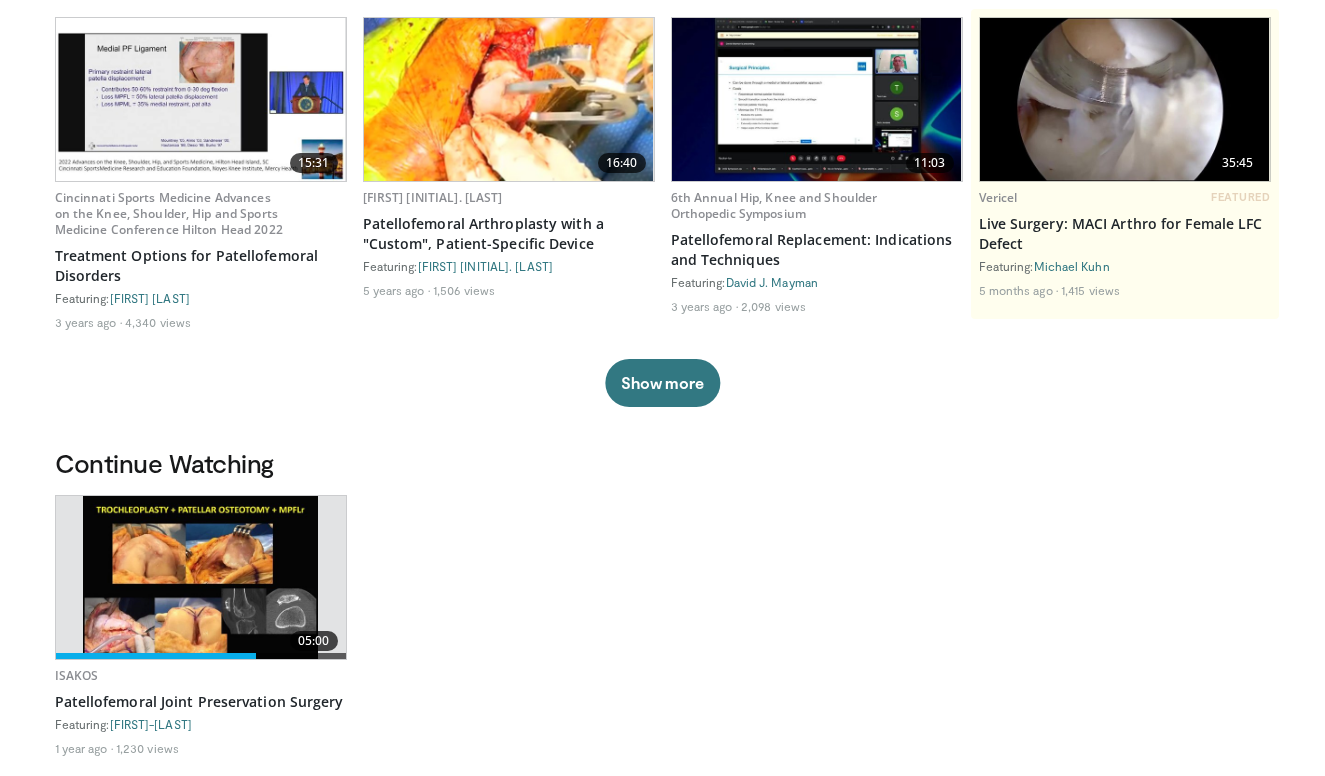 scroll, scrollTop: 194, scrollLeft: 0, axis: vertical 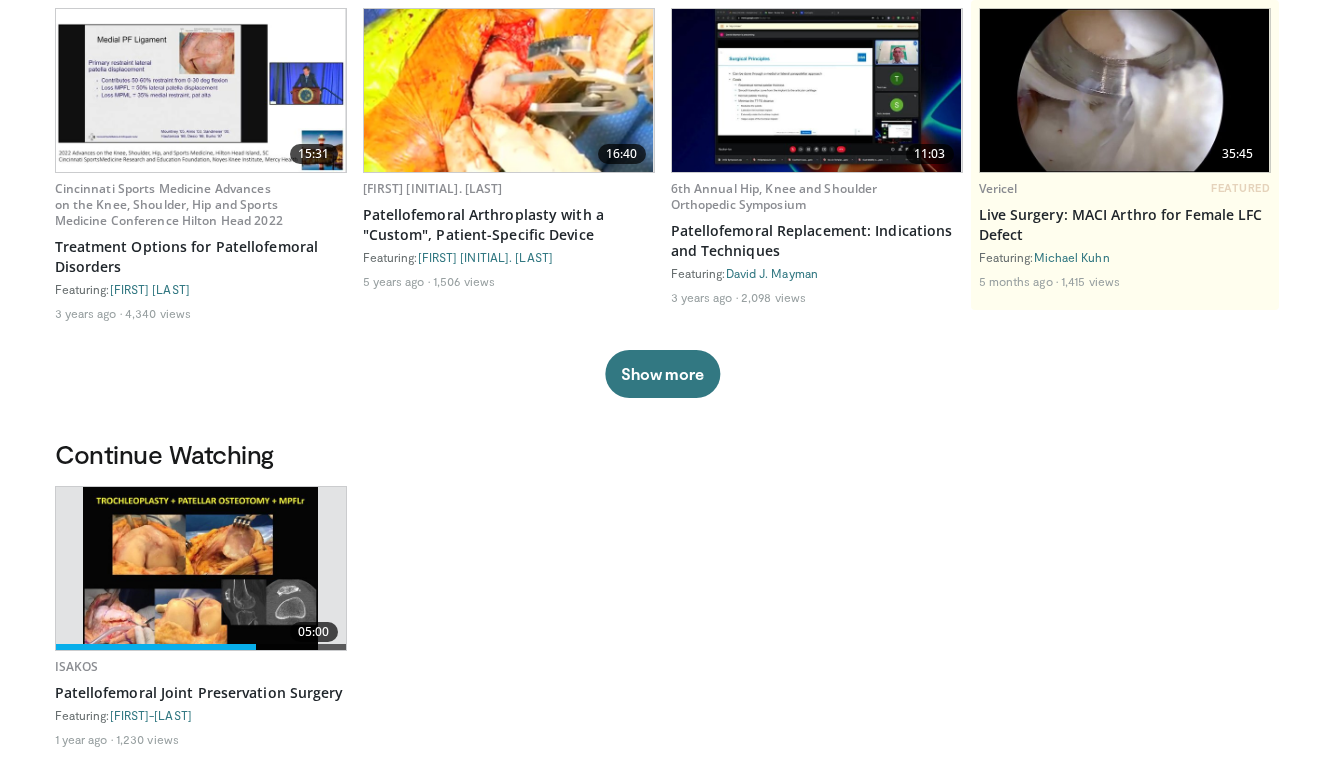 click at bounding box center (201, 568) 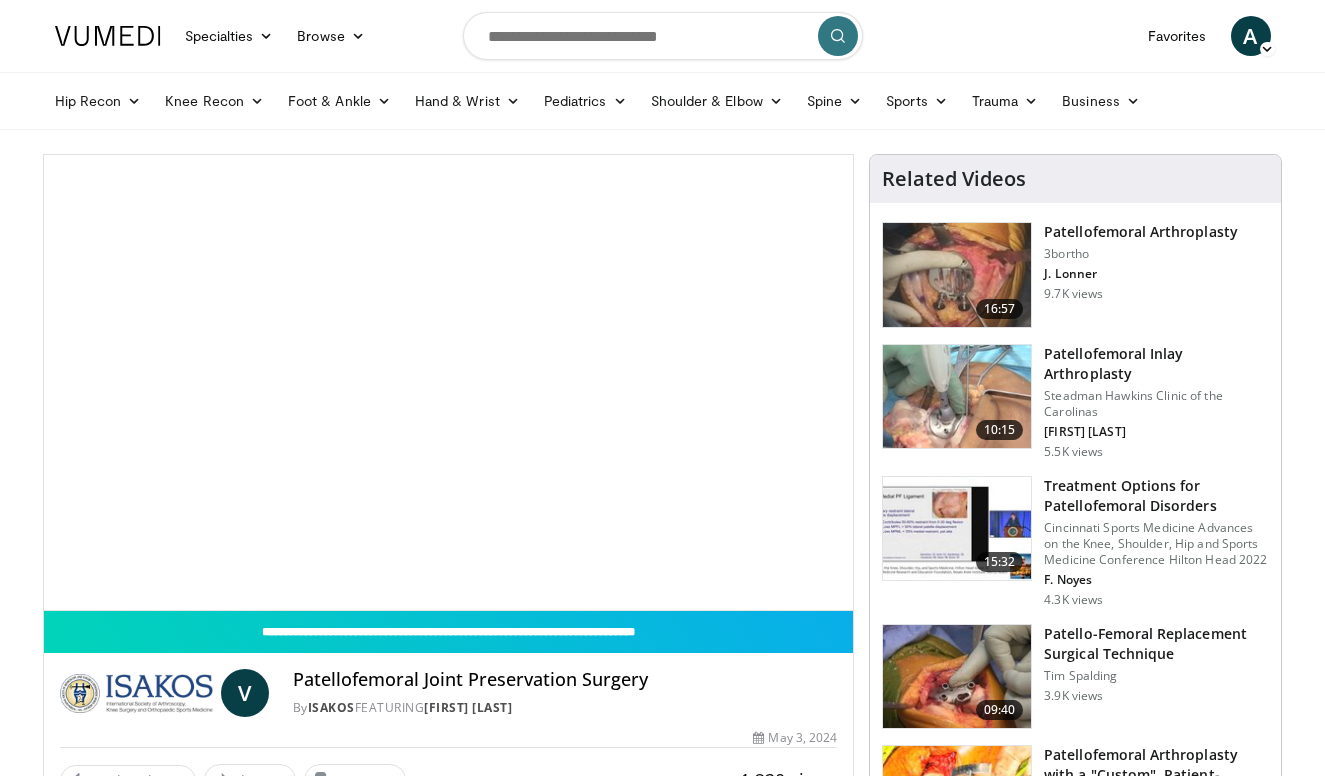 scroll, scrollTop: 0, scrollLeft: 0, axis: both 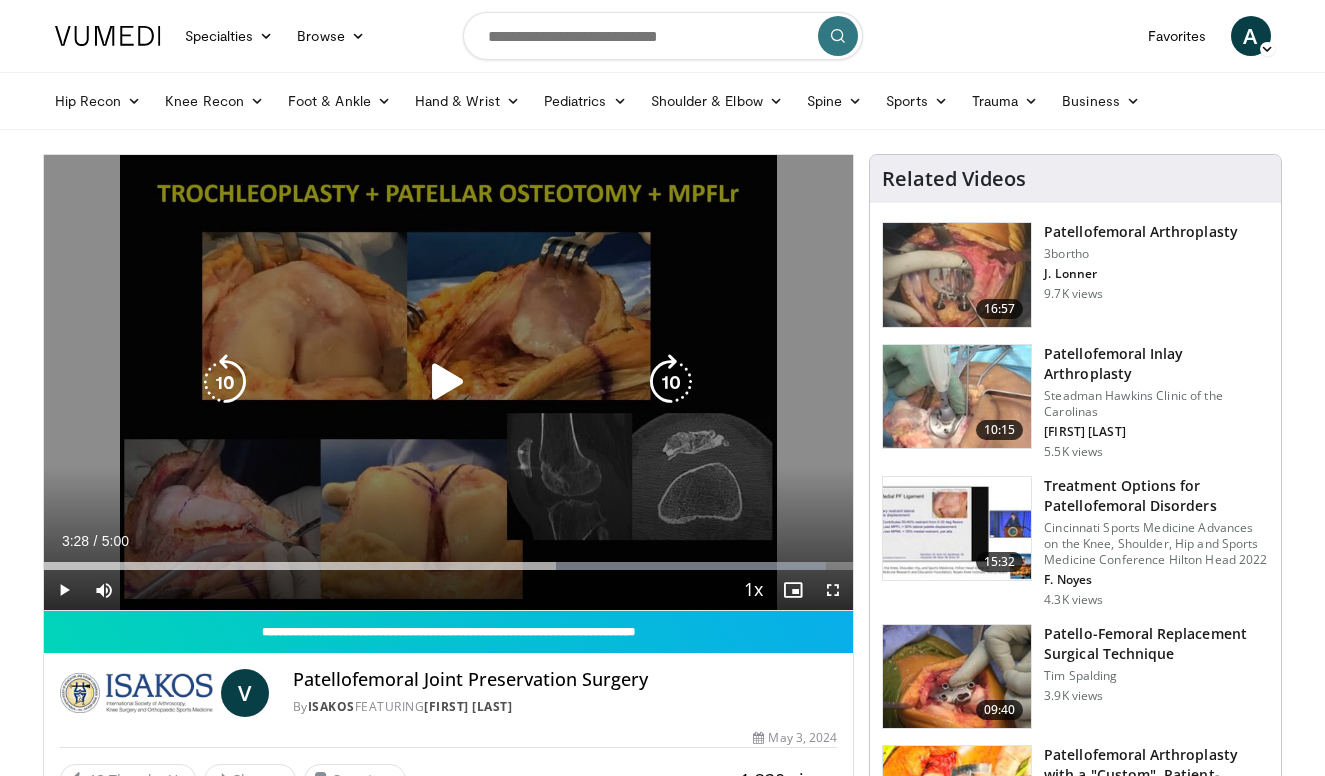 click at bounding box center [448, 382] 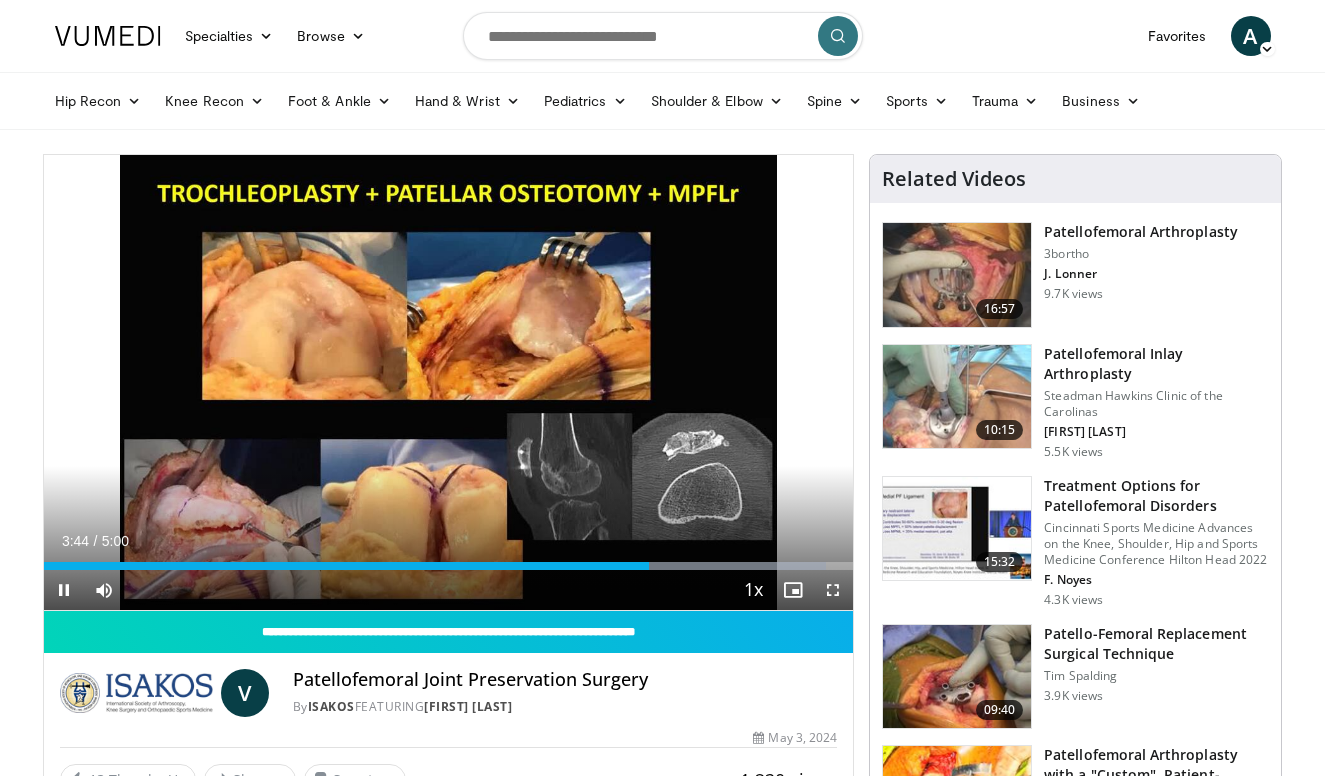 click on "Current Time  3:44 / Duration  5:00 Pause Skip Backward Skip Forward Mute Loaded :  96.68% 3:44 1:41 Stream Type  LIVE Seek to live, currently behind live LIVE   1x Playback Rate 0.5x 0.75x 1x , selected 1.25x 1.5x 1.75x 2x Chapters Chapters Descriptions descriptions off , selected Captions captions off , selected Audio Track en (Main) , selected Fullscreen Enable picture-in-picture mode" at bounding box center [449, 590] 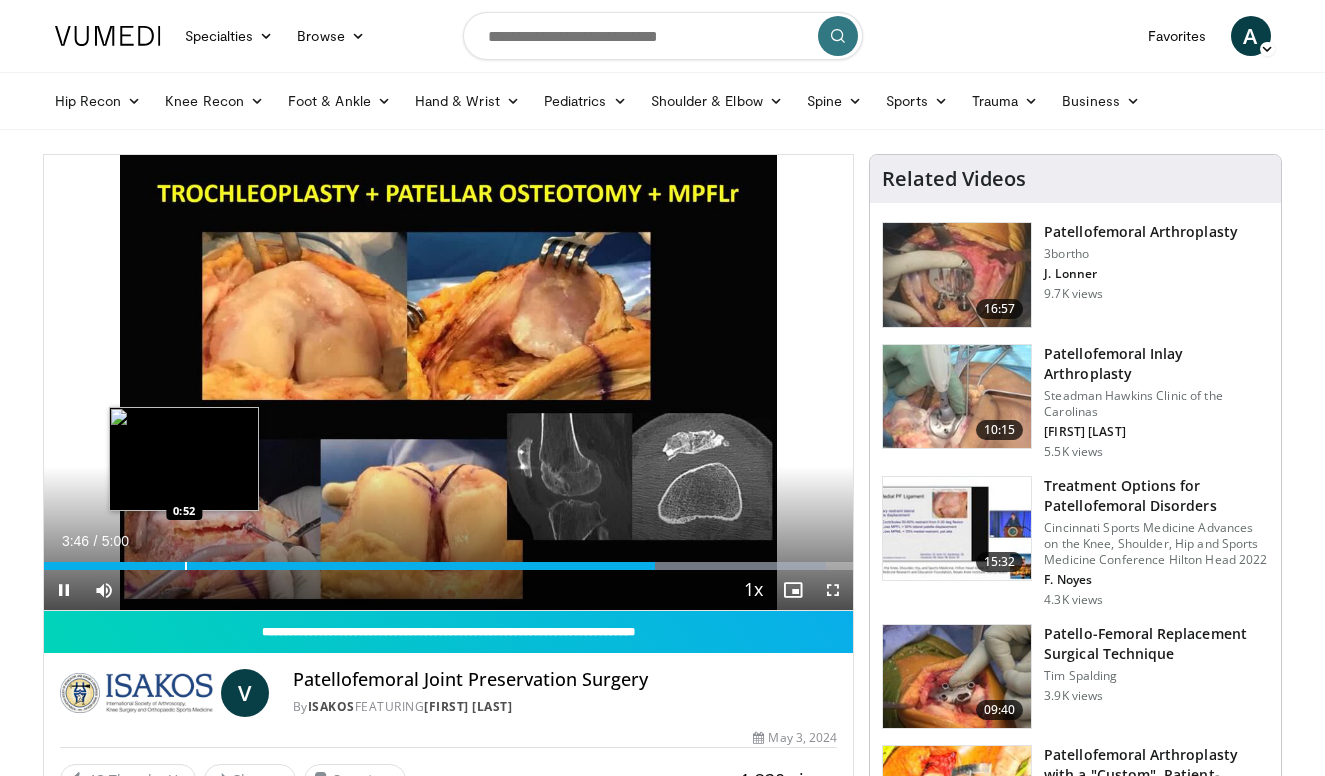 click on "3:46" at bounding box center (349, 566) 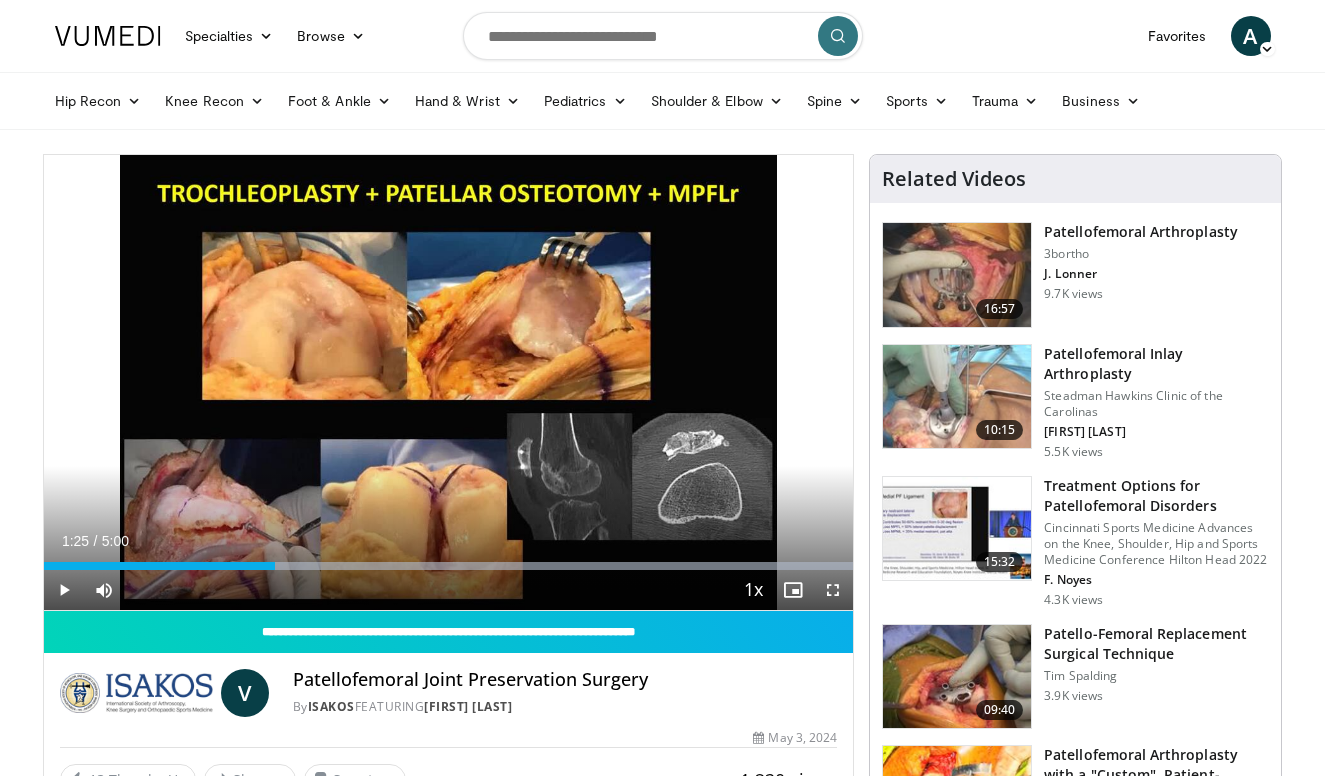click at bounding box center (277, 566) 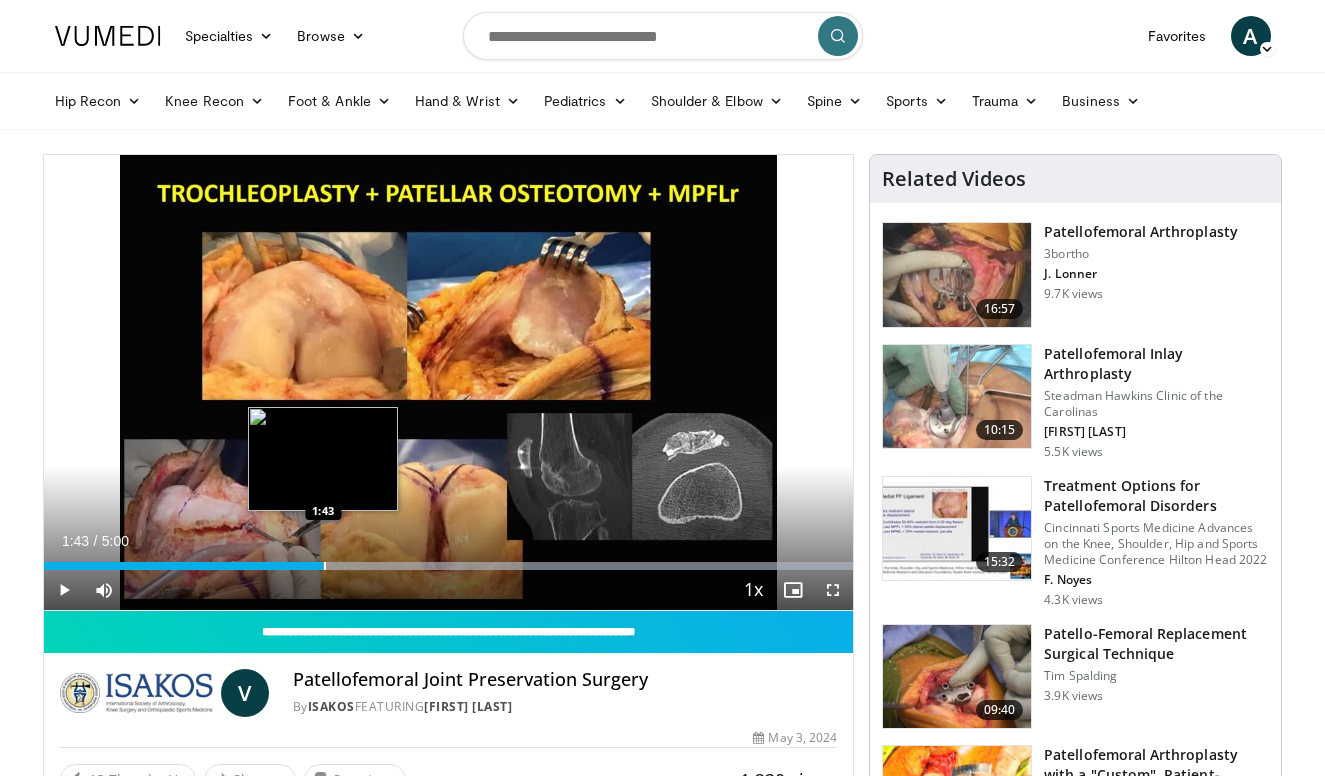 click at bounding box center (325, 566) 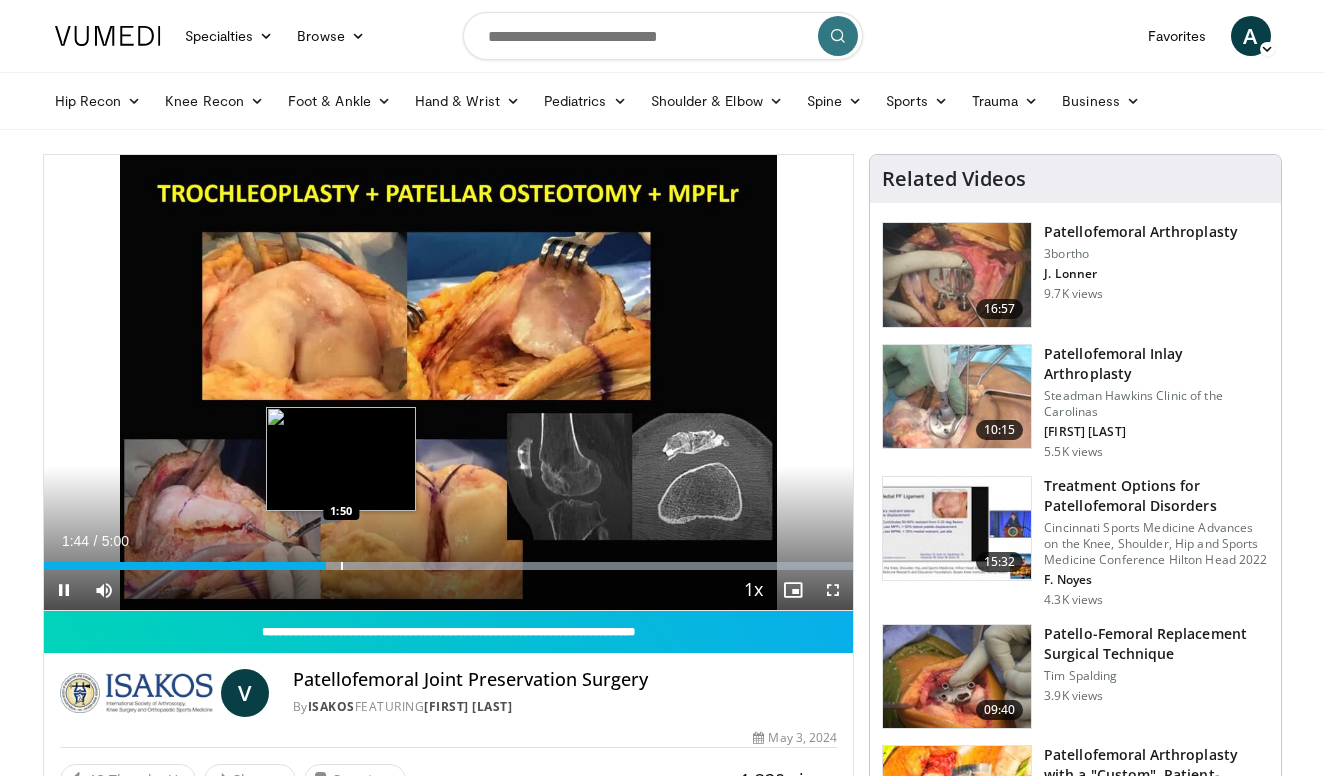 click at bounding box center (342, 566) 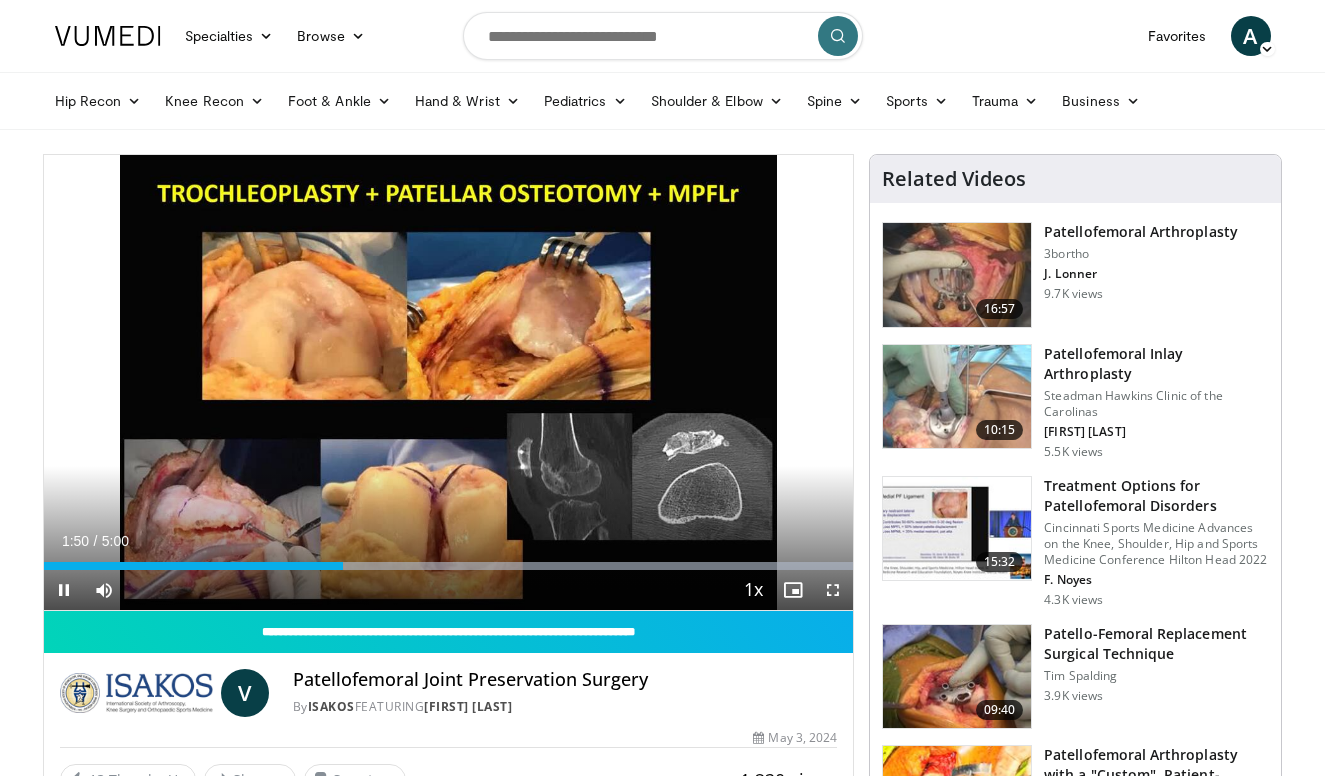 click on "Current Time  1:50 / Duration  5:00 Pause Skip Backward Skip Forward Mute Loaded :  99.97% 1:51 1:54 Stream Type  LIVE Seek to live, currently behind live LIVE   1x Playback Rate 0.5x 0.75x 1x , selected 1.25x 1.5x 1.75x 2x Chapters Chapters Descriptions descriptions off , selected Captions captions off , selected Audio Track en (Main) , selected Fullscreen Enable picture-in-picture mode" at bounding box center (449, 590) 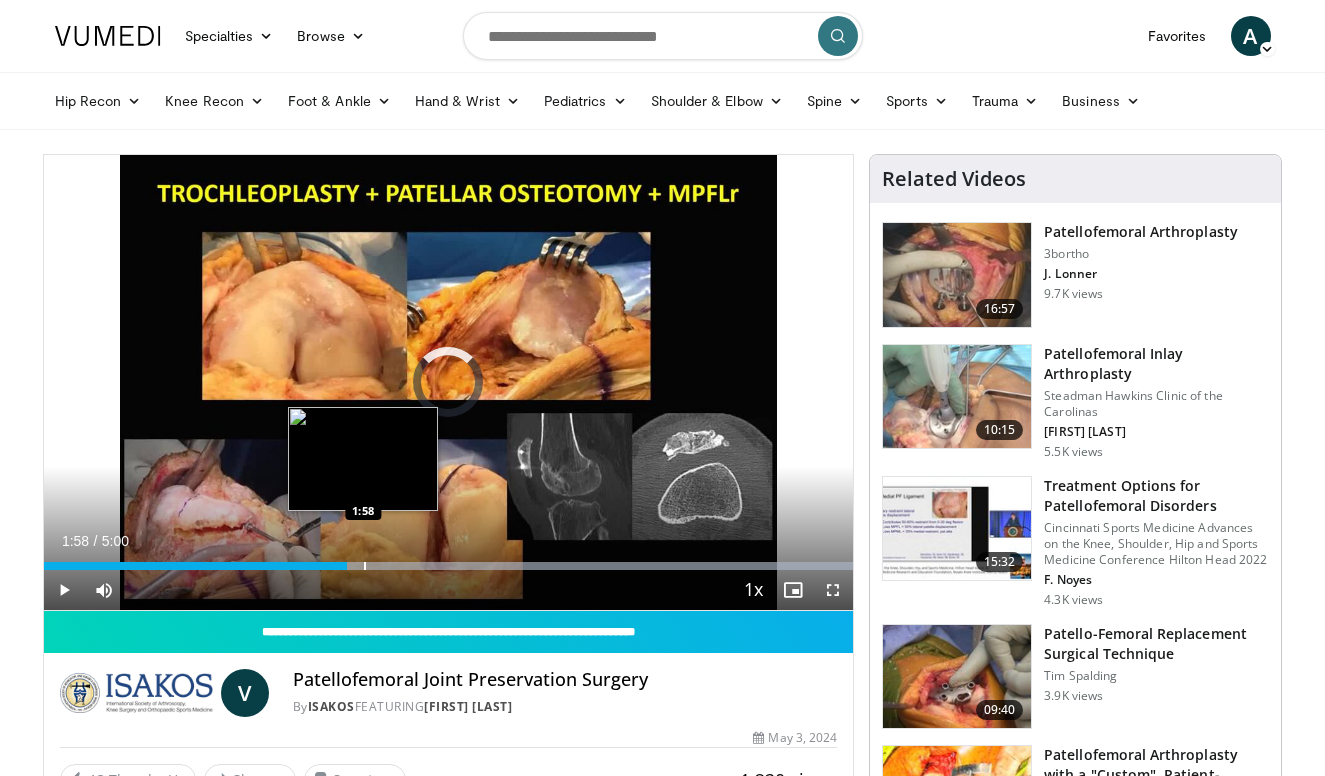 click at bounding box center (365, 566) 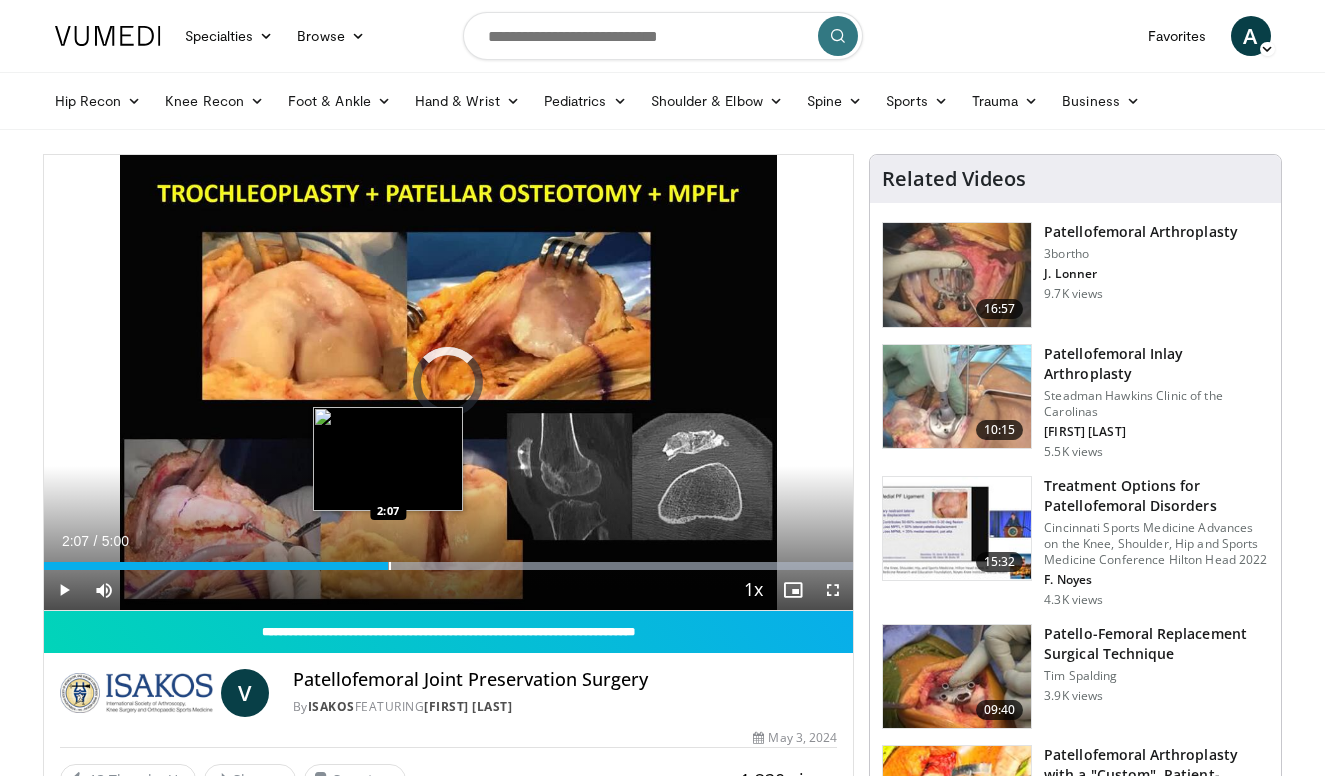 click at bounding box center (390, 566) 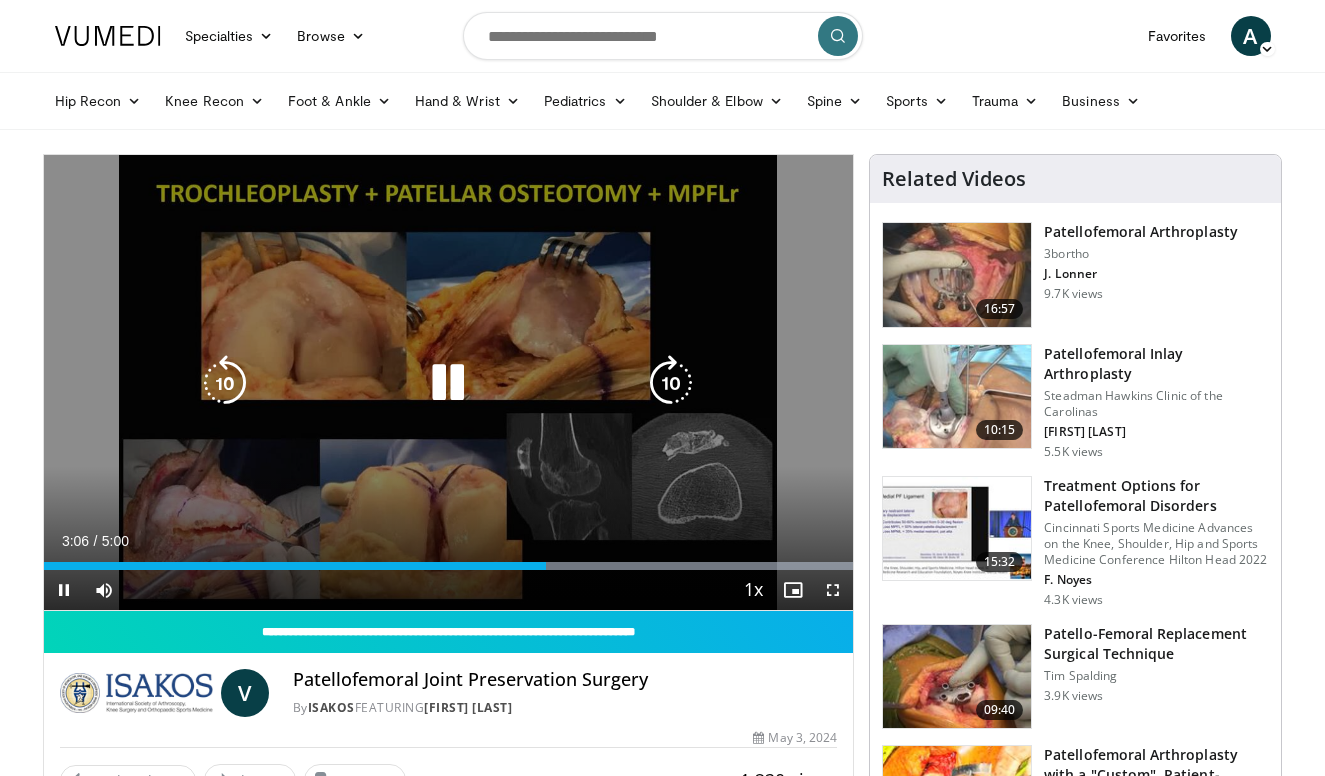 scroll, scrollTop: 0, scrollLeft: 0, axis: both 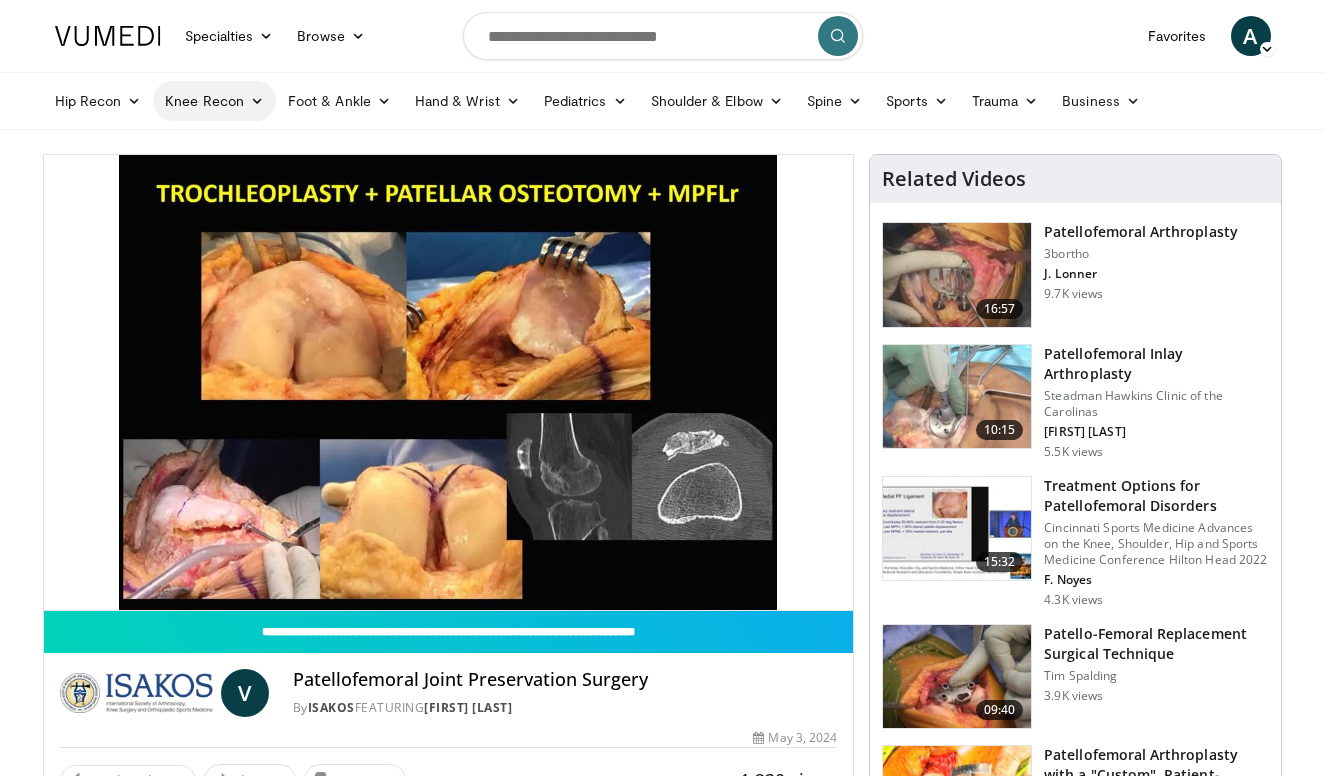 click at bounding box center (257, 101) 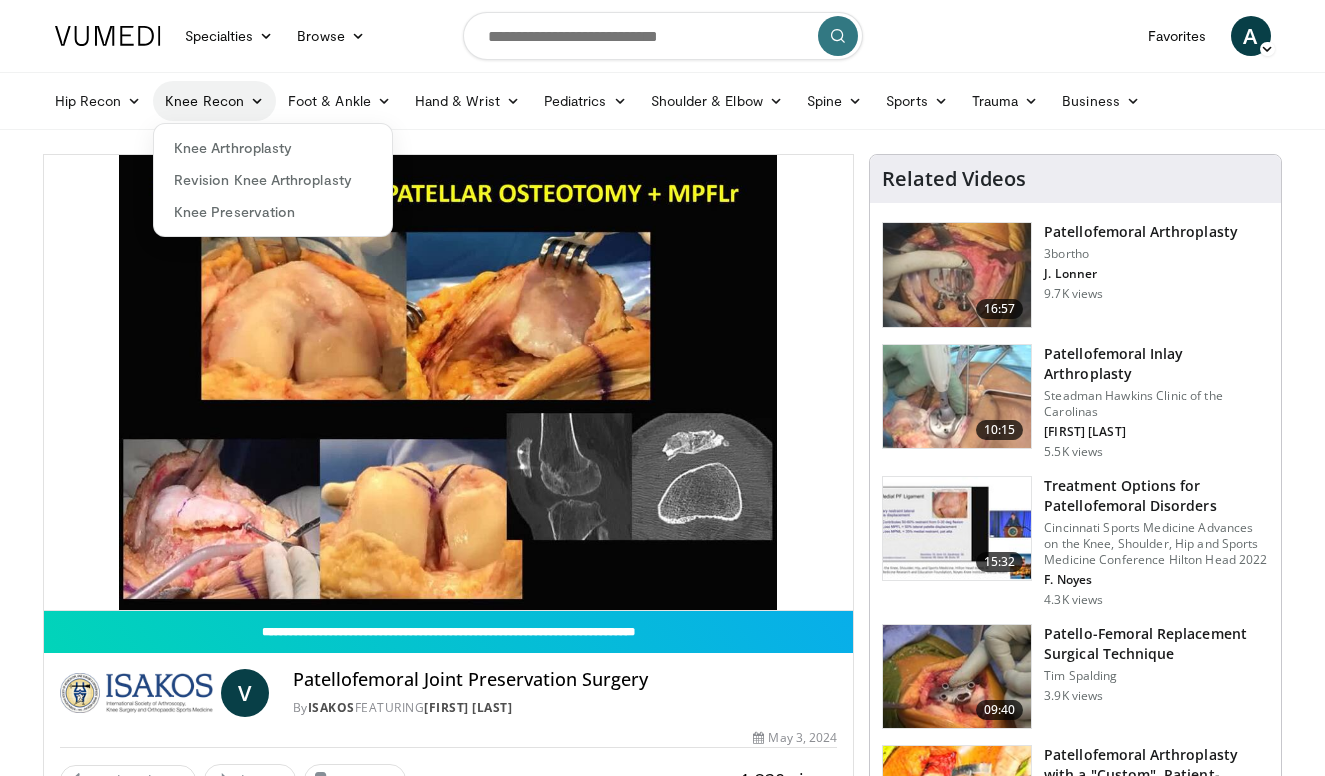 click at bounding box center (257, 101) 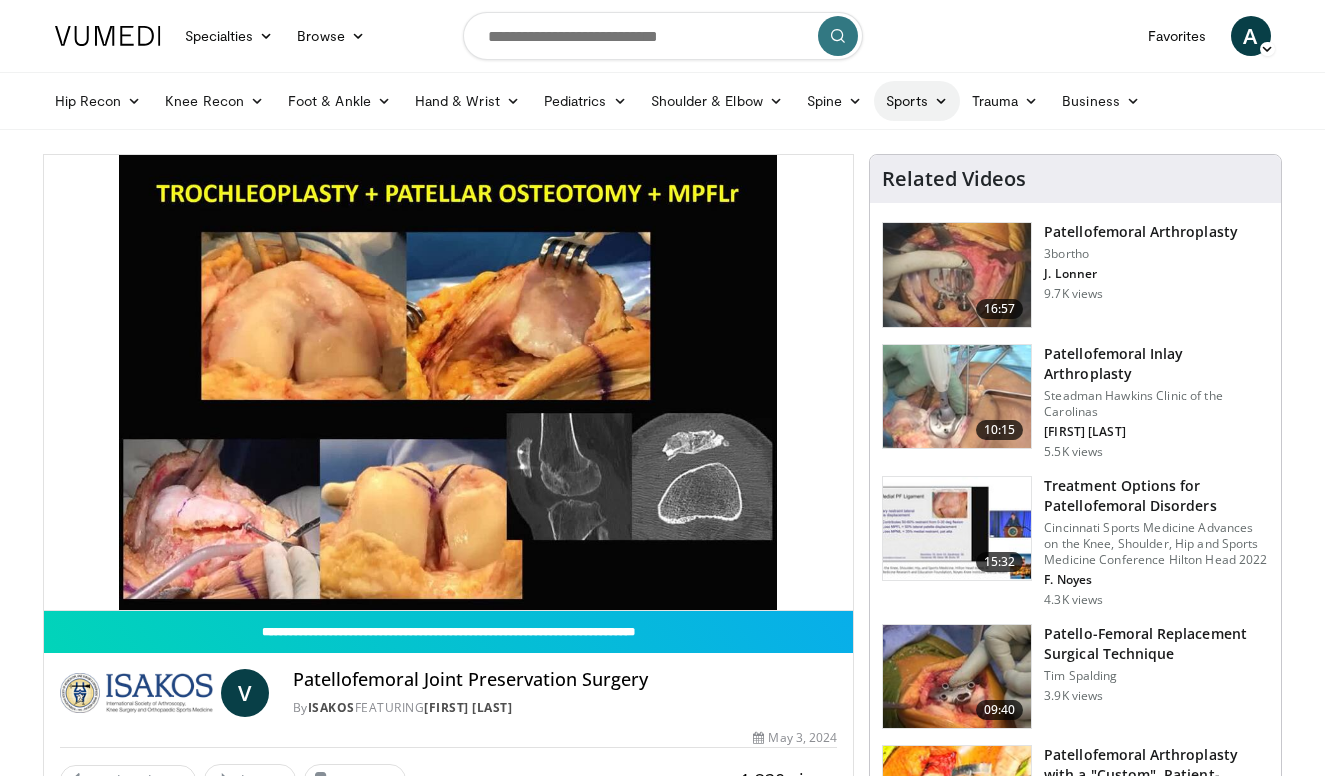 click on "Sports" at bounding box center (917, 101) 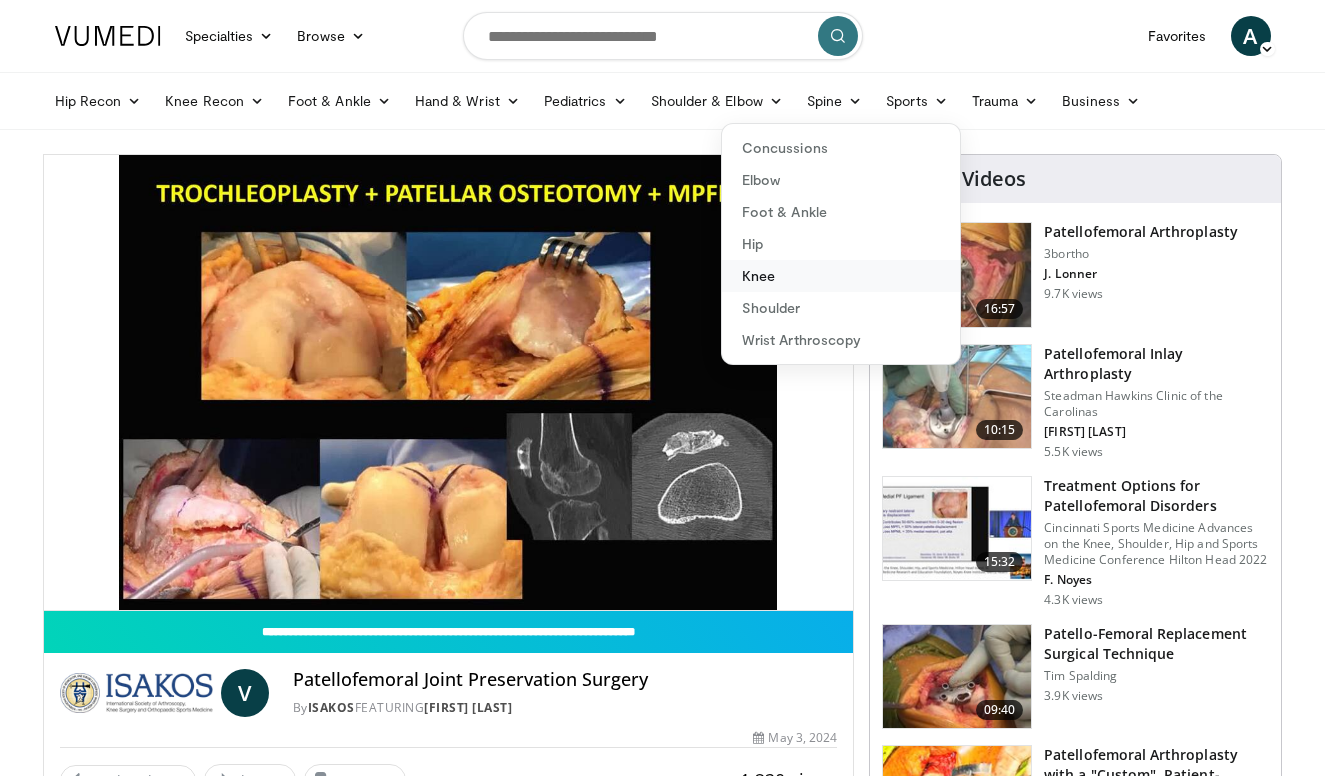 click on "Knee" at bounding box center [841, 276] 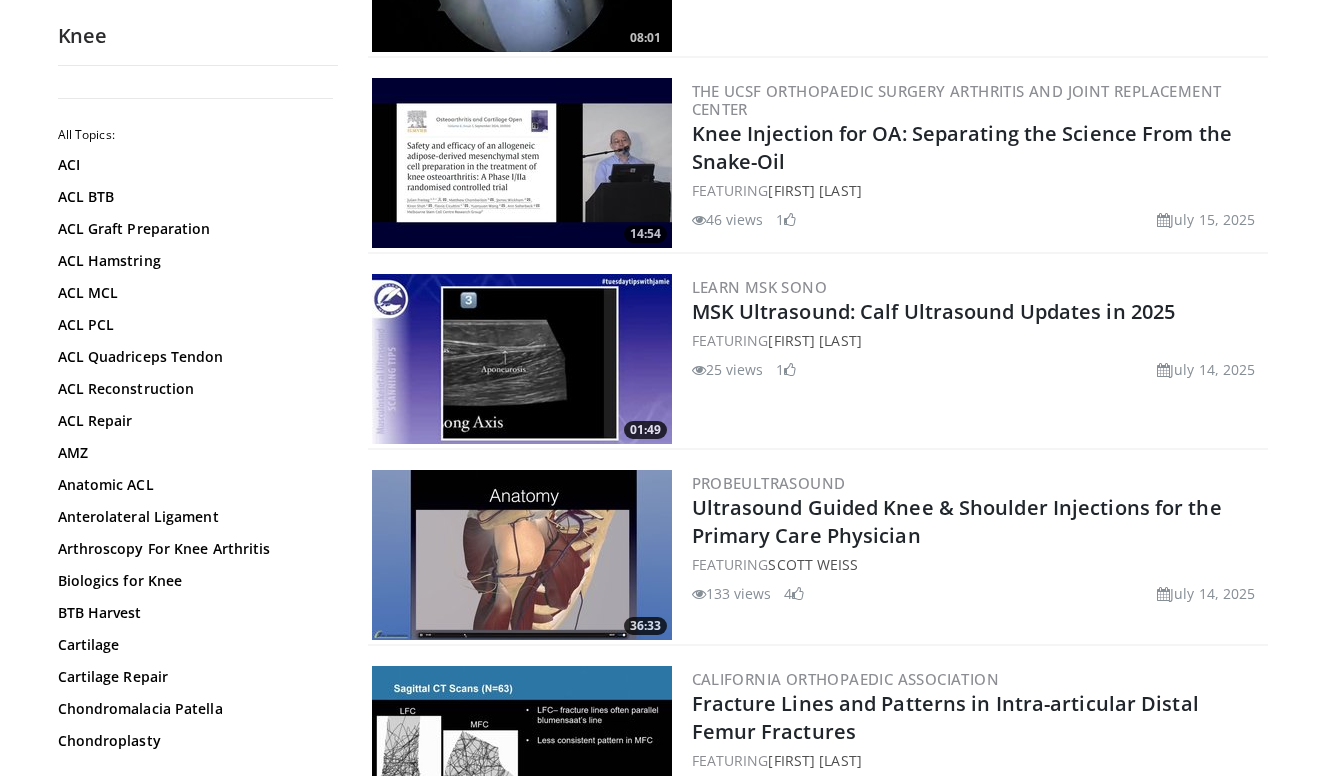 scroll, scrollTop: 4262, scrollLeft: 0, axis: vertical 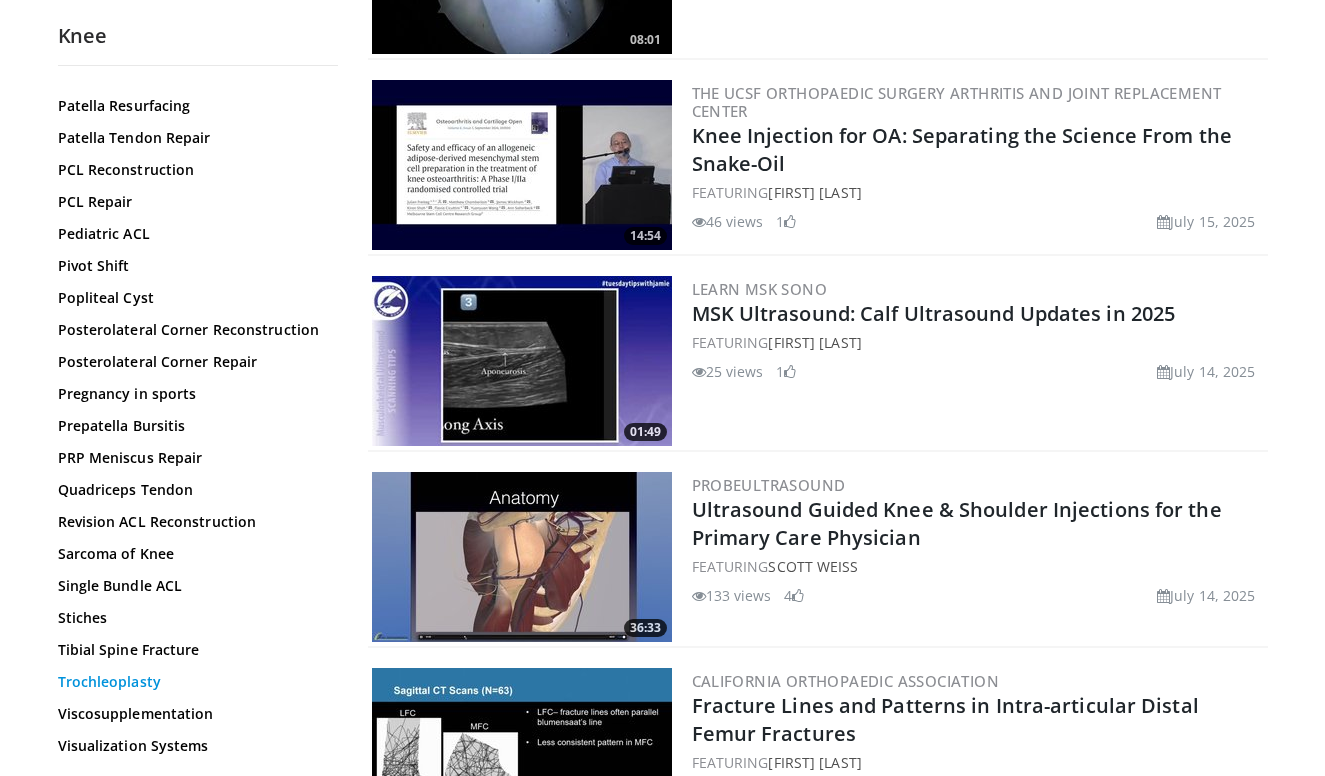 click on "Trochleoplasty" at bounding box center (193, 682) 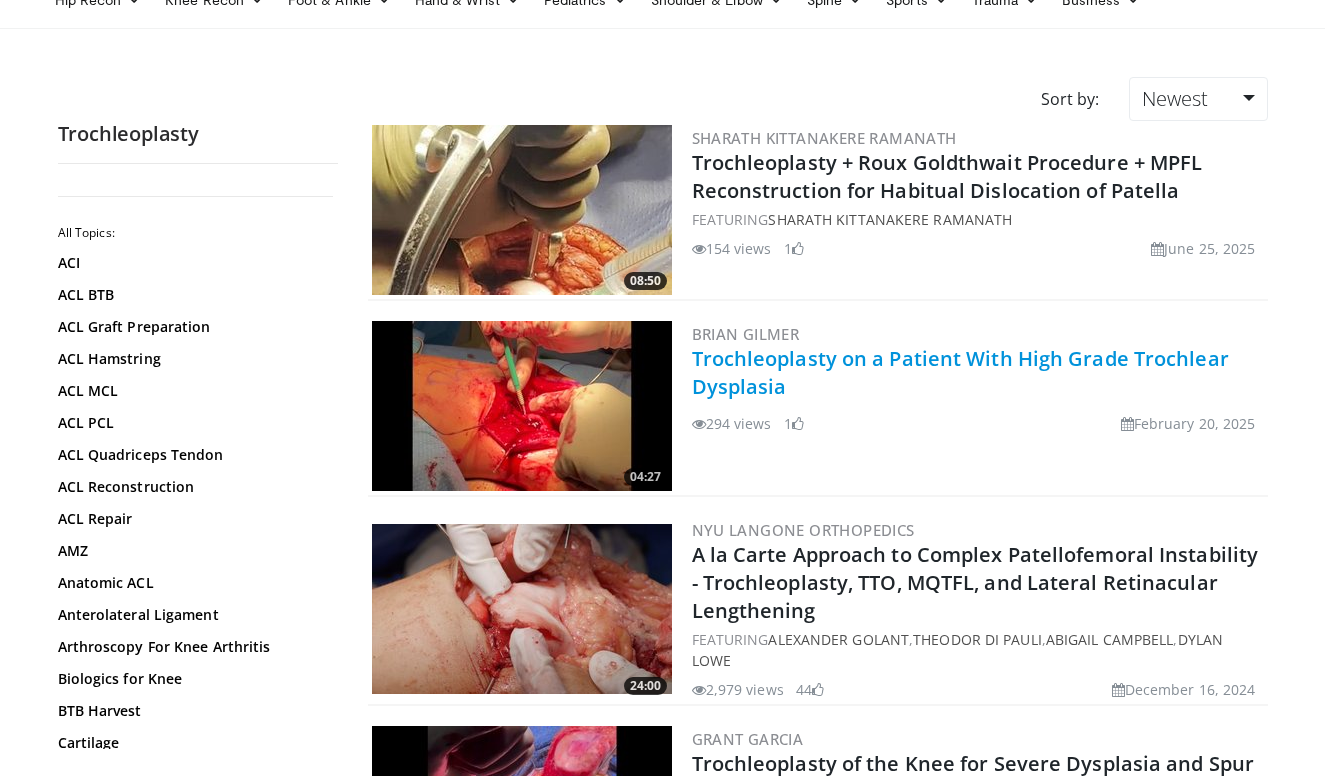 scroll, scrollTop: 103, scrollLeft: 0, axis: vertical 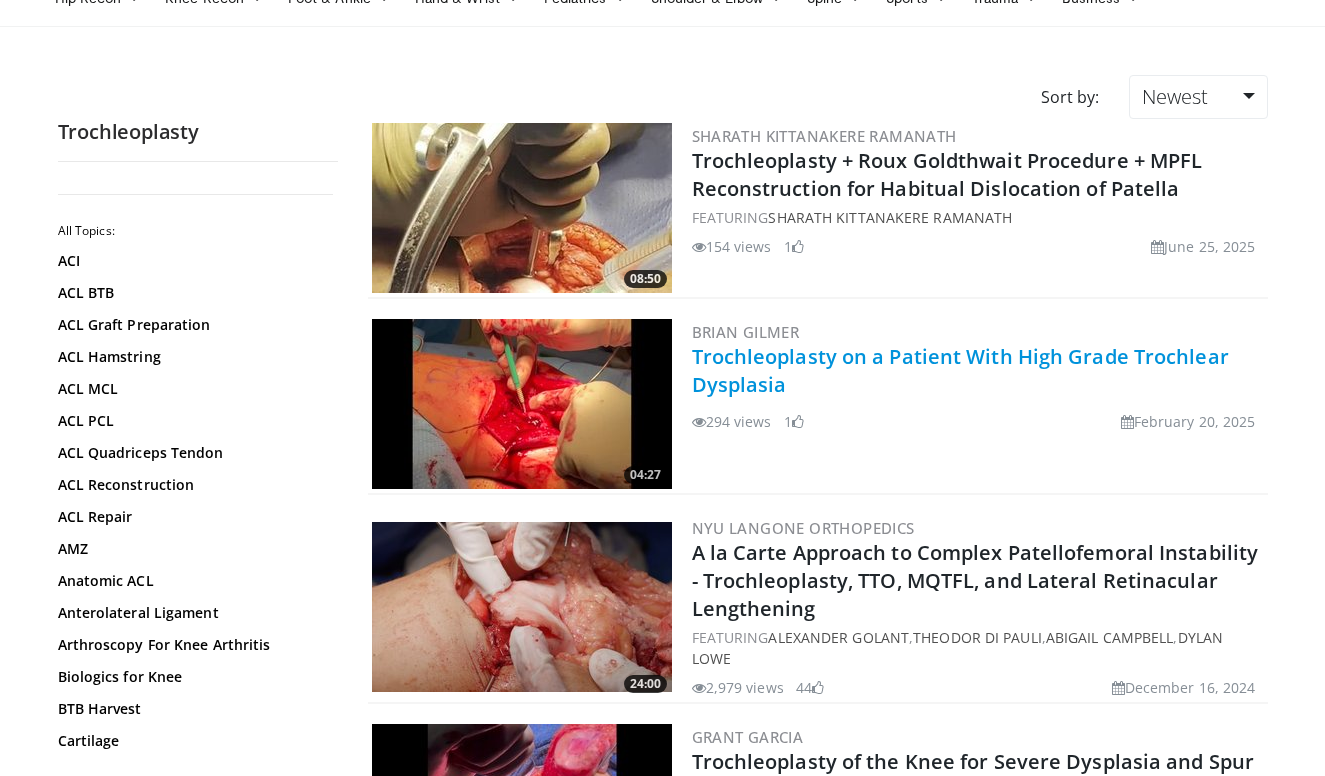 click on "Trochleoplasty on a Patient With High Grade Trochlear Dysplasia" at bounding box center [960, 370] 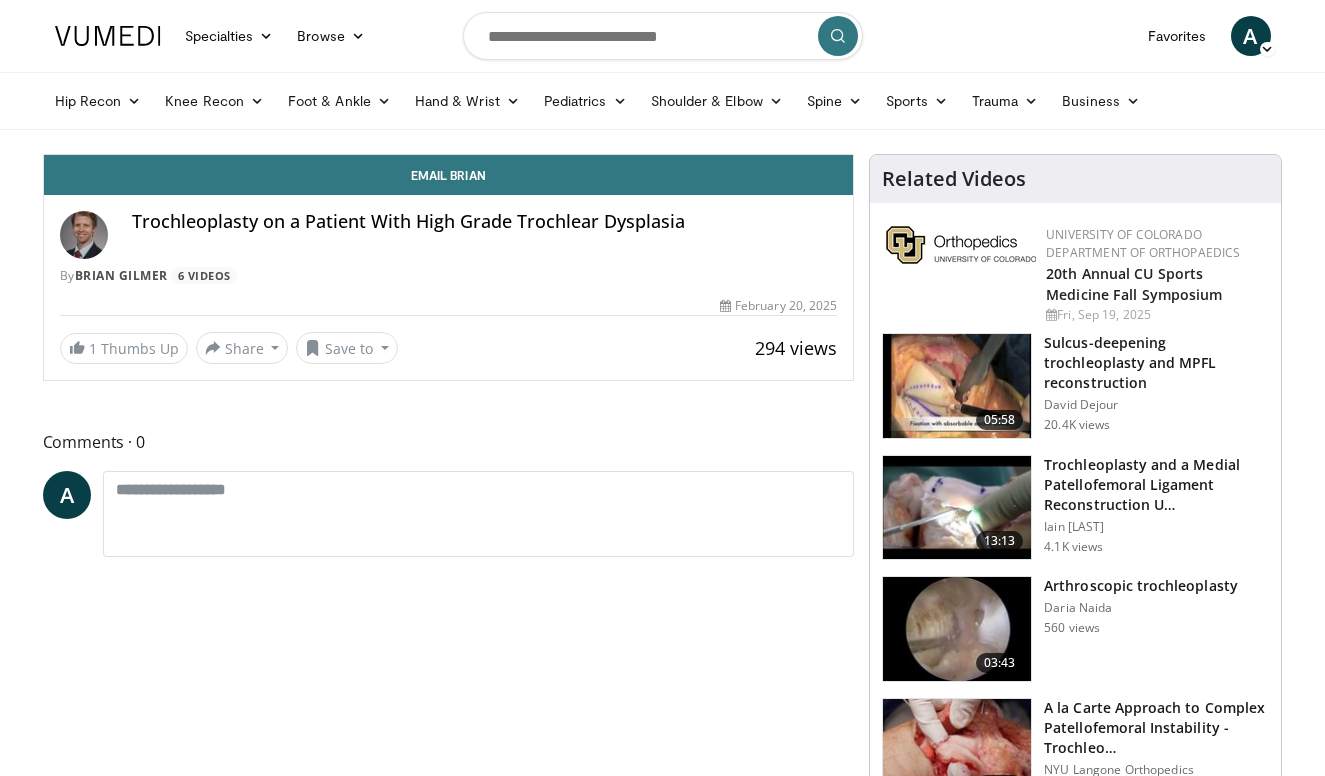 scroll, scrollTop: 0, scrollLeft: 0, axis: both 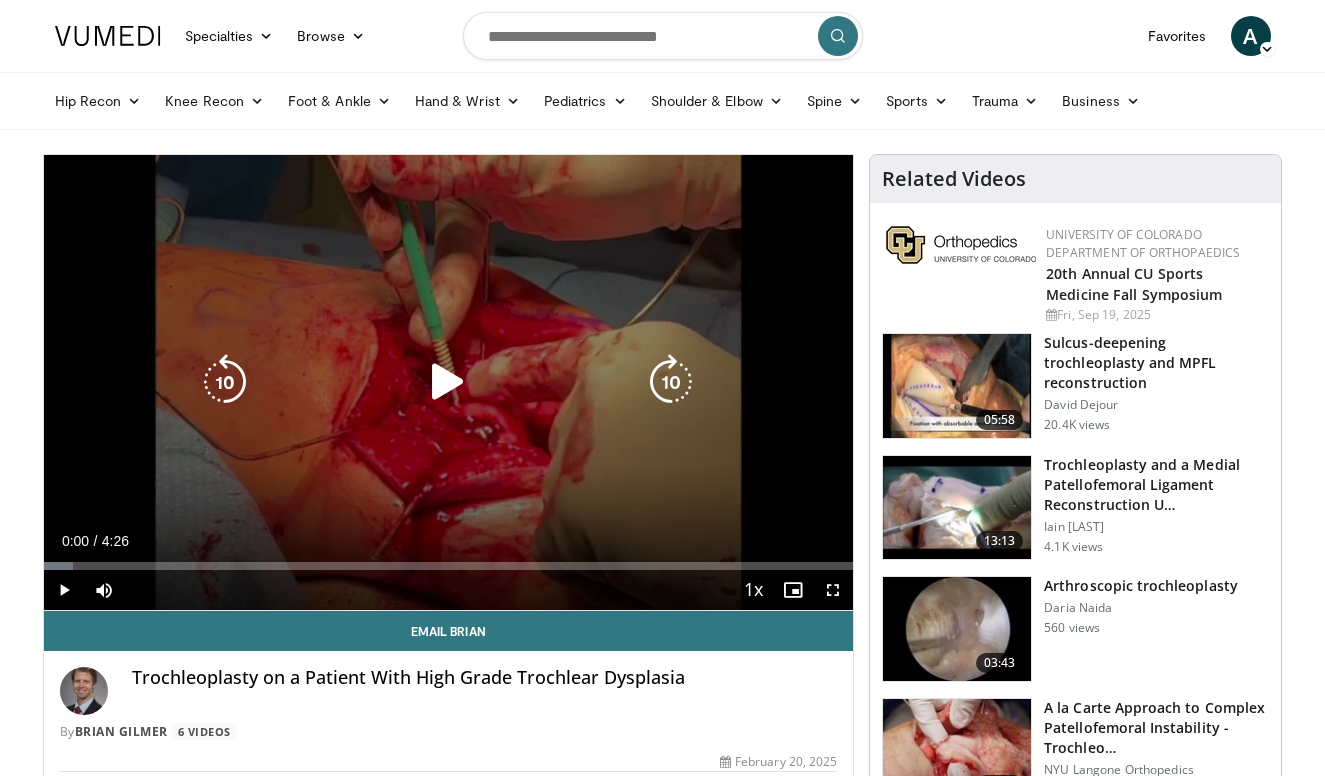 click at bounding box center (448, 382) 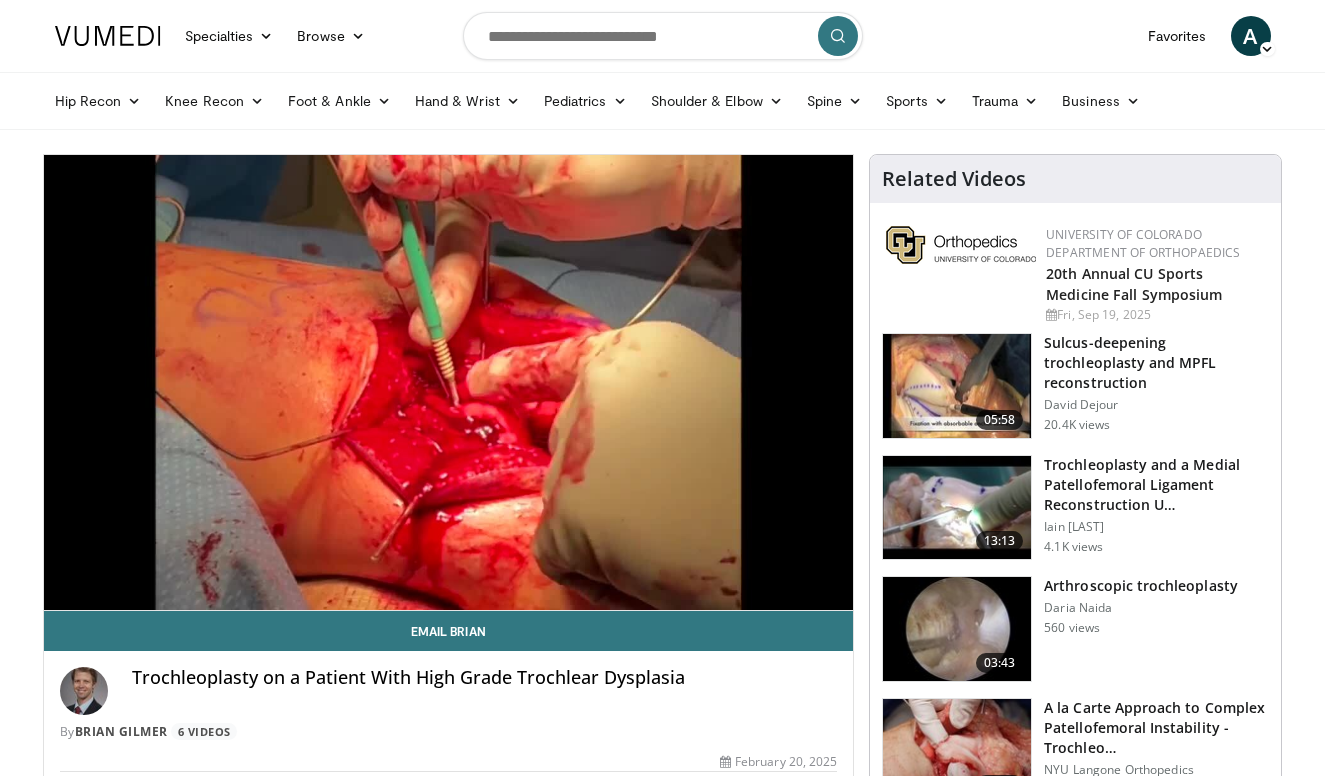 click on "Sulcus-deepening trochleoplasty and MPFL reconstruction" at bounding box center [1156, 363] 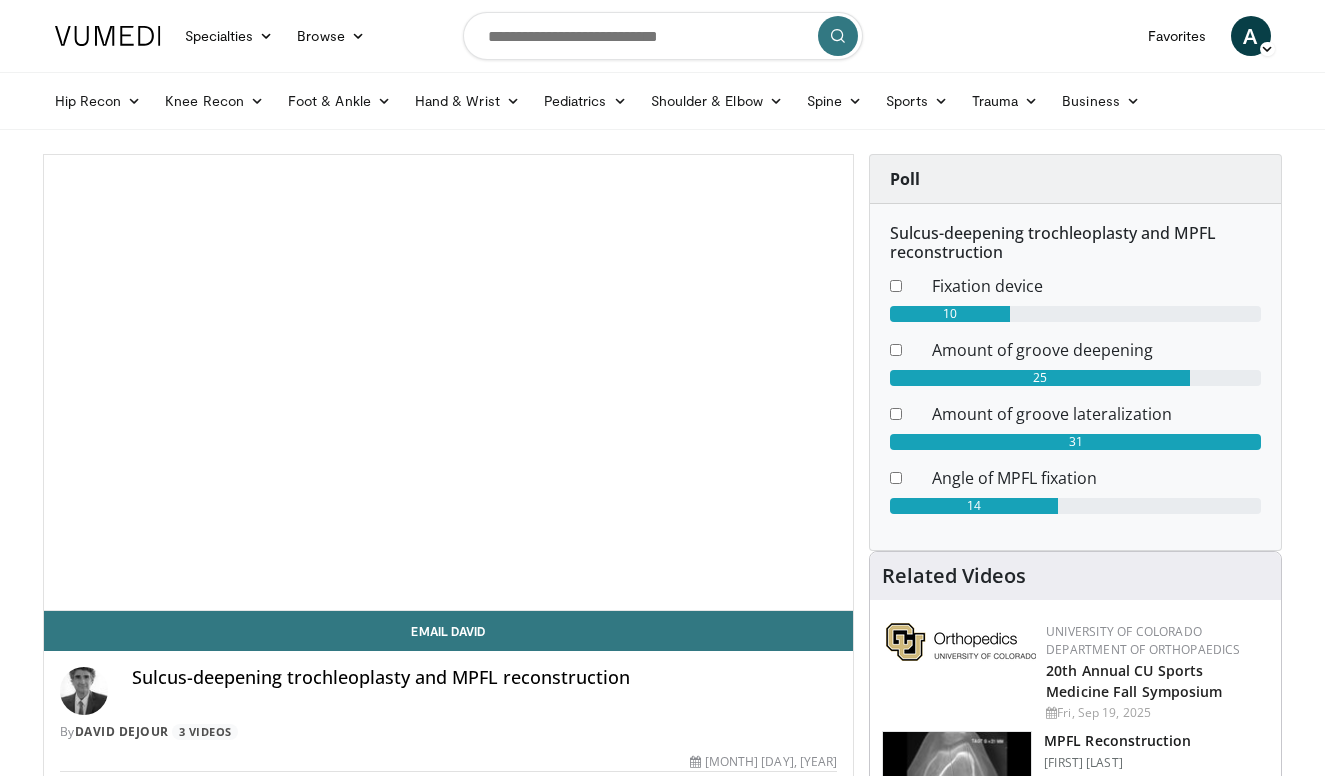 scroll, scrollTop: 0, scrollLeft: 0, axis: both 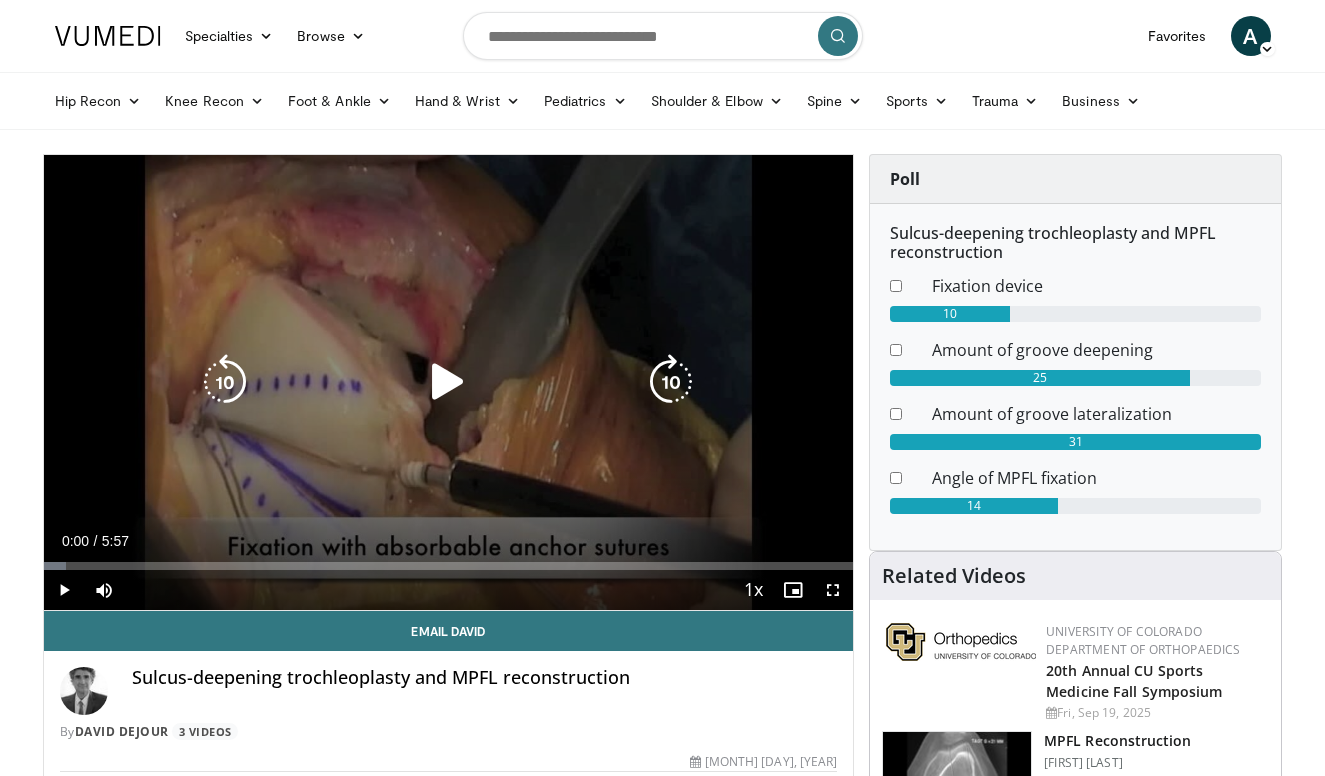 click at bounding box center [448, 382] 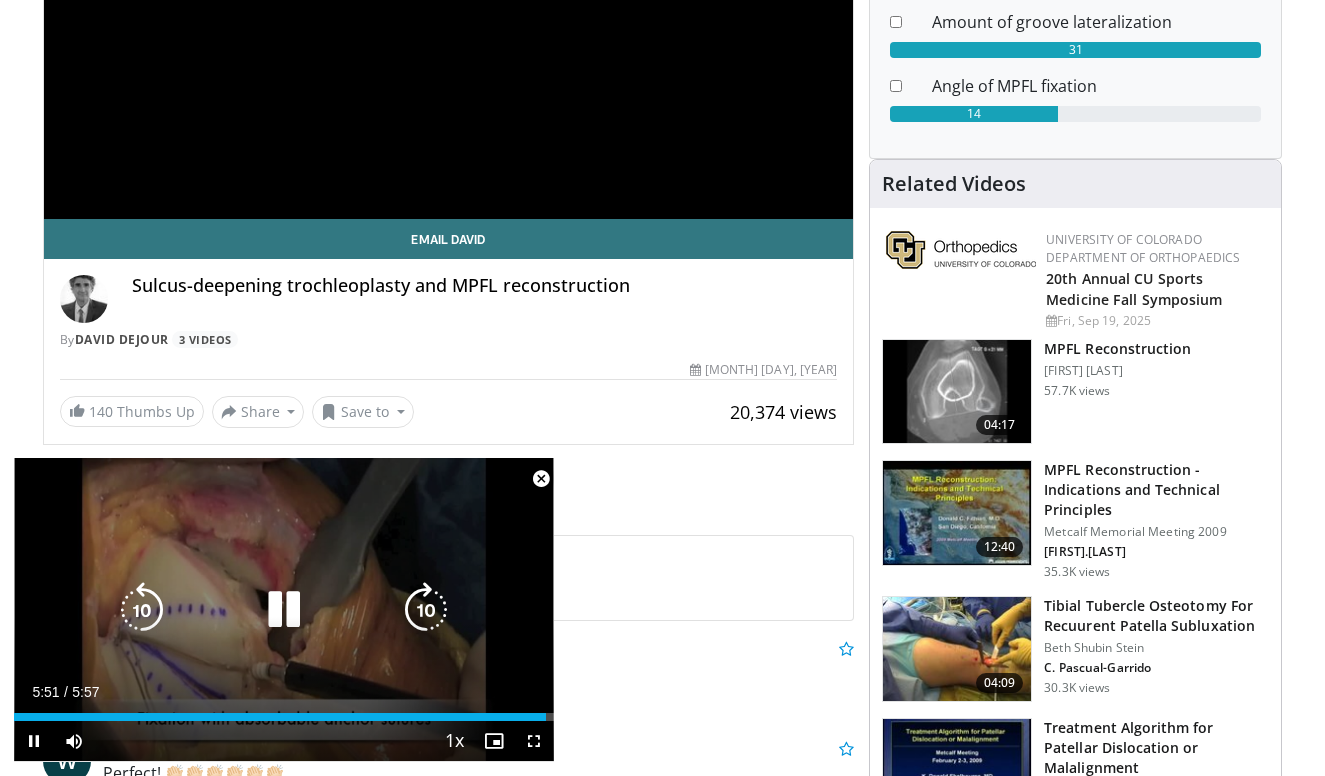 scroll, scrollTop: 430, scrollLeft: 0, axis: vertical 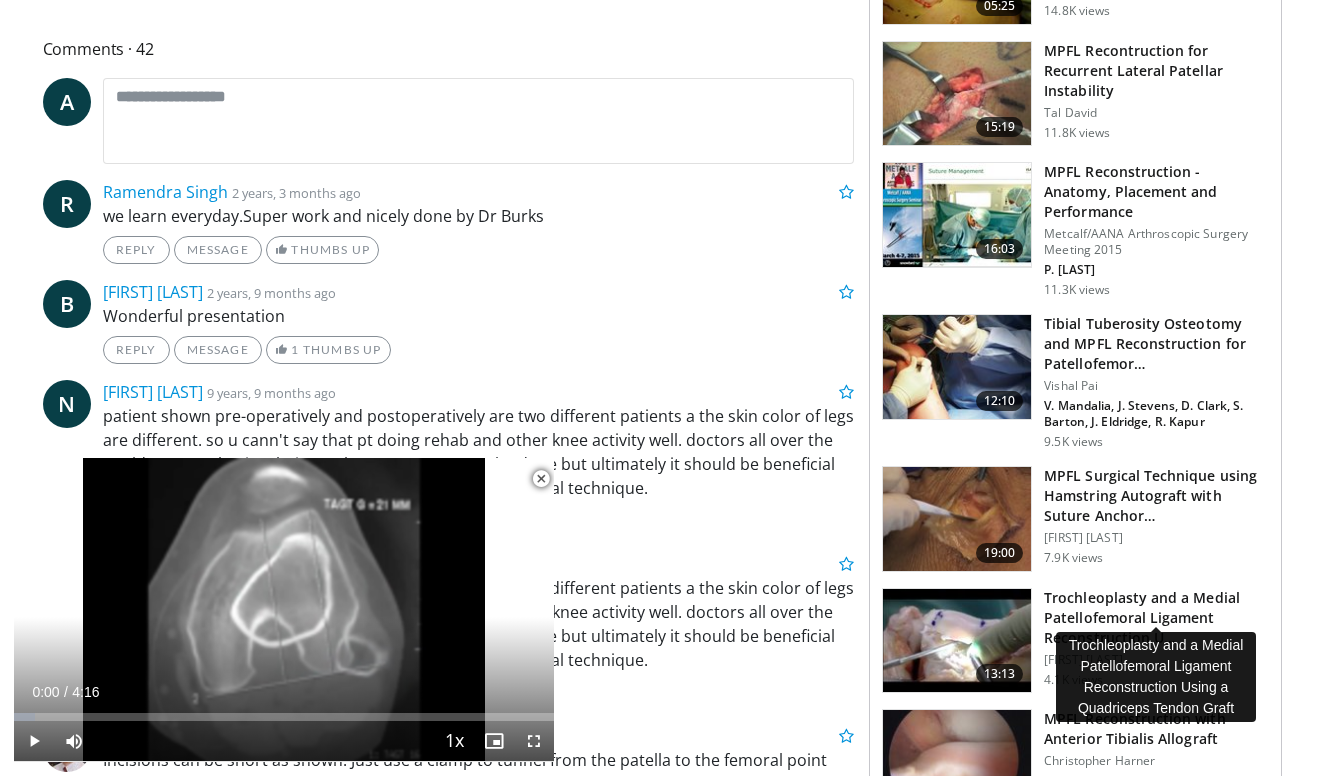 click on "Trochleoplasty and a Medial Patellofemoral Ligament Reconstruction U…" at bounding box center [1156, 618] 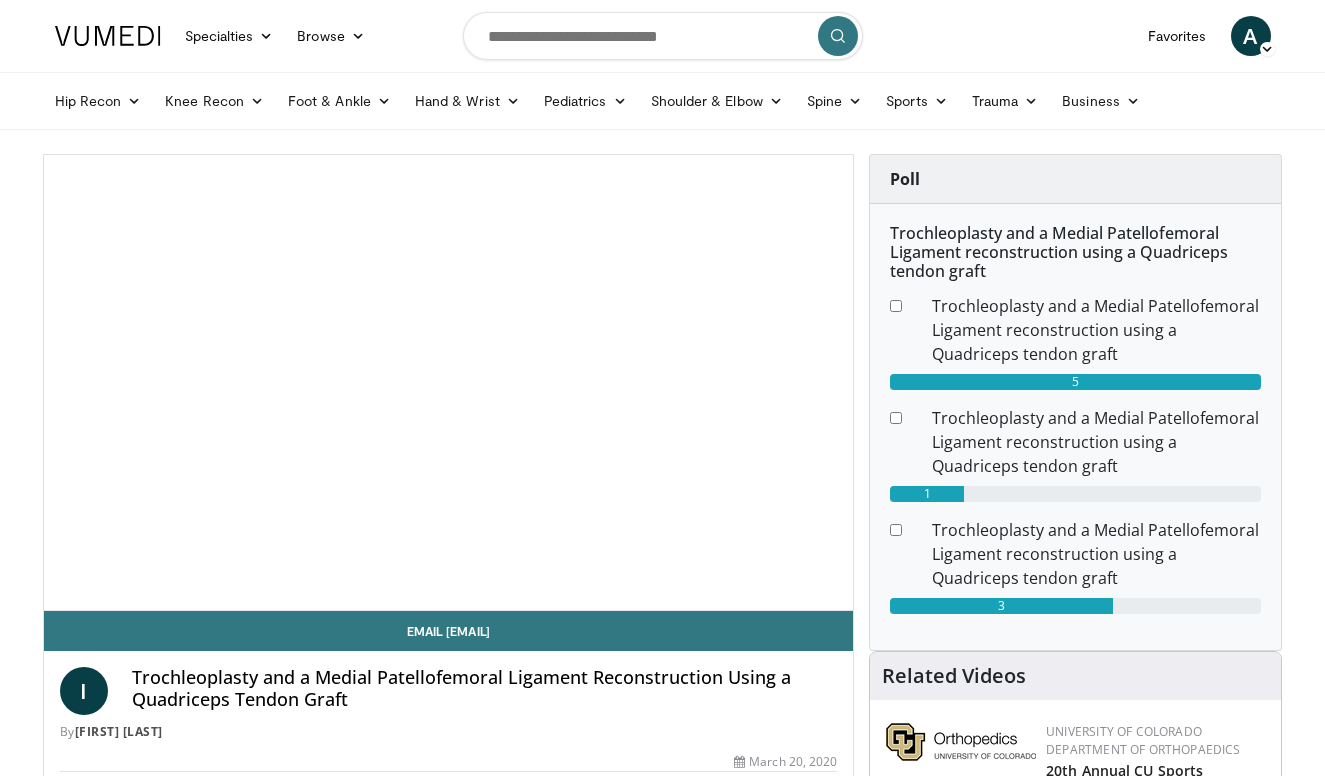 scroll, scrollTop: 0, scrollLeft: 0, axis: both 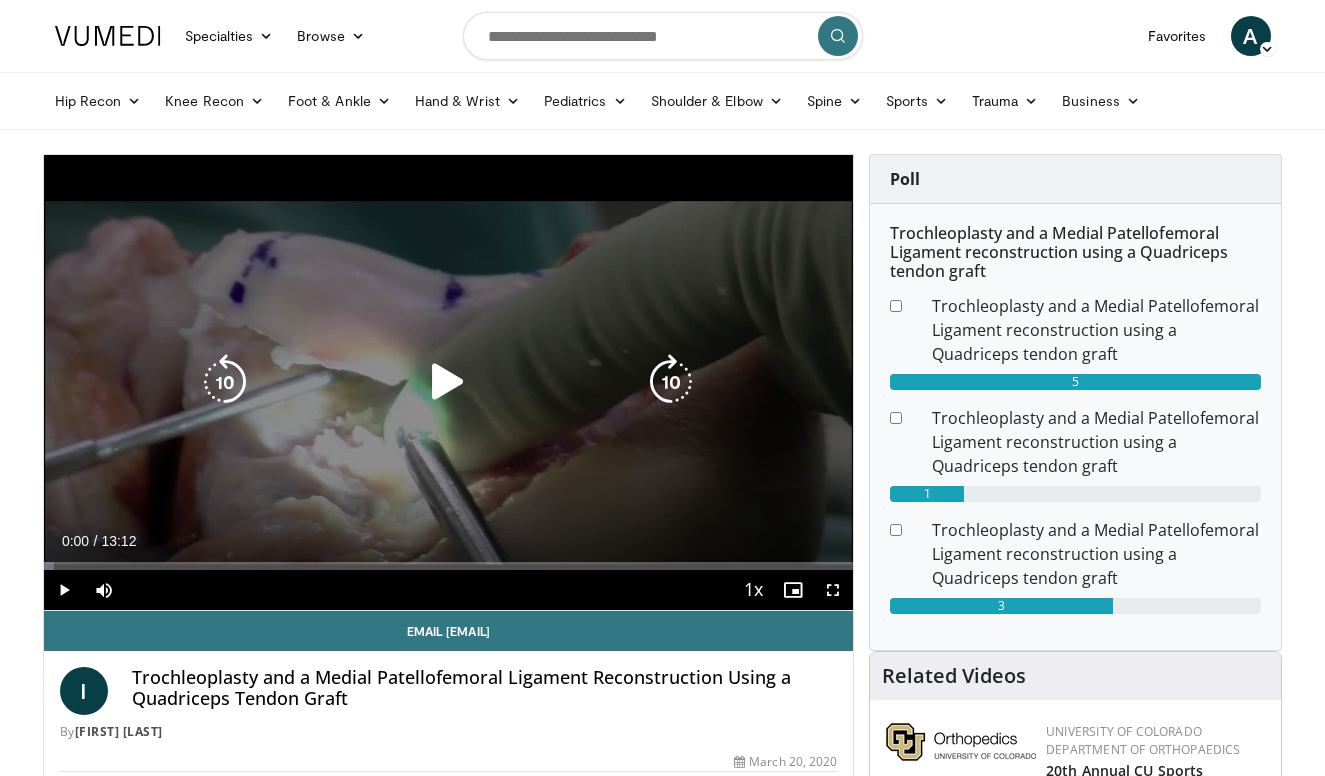 click at bounding box center [448, 382] 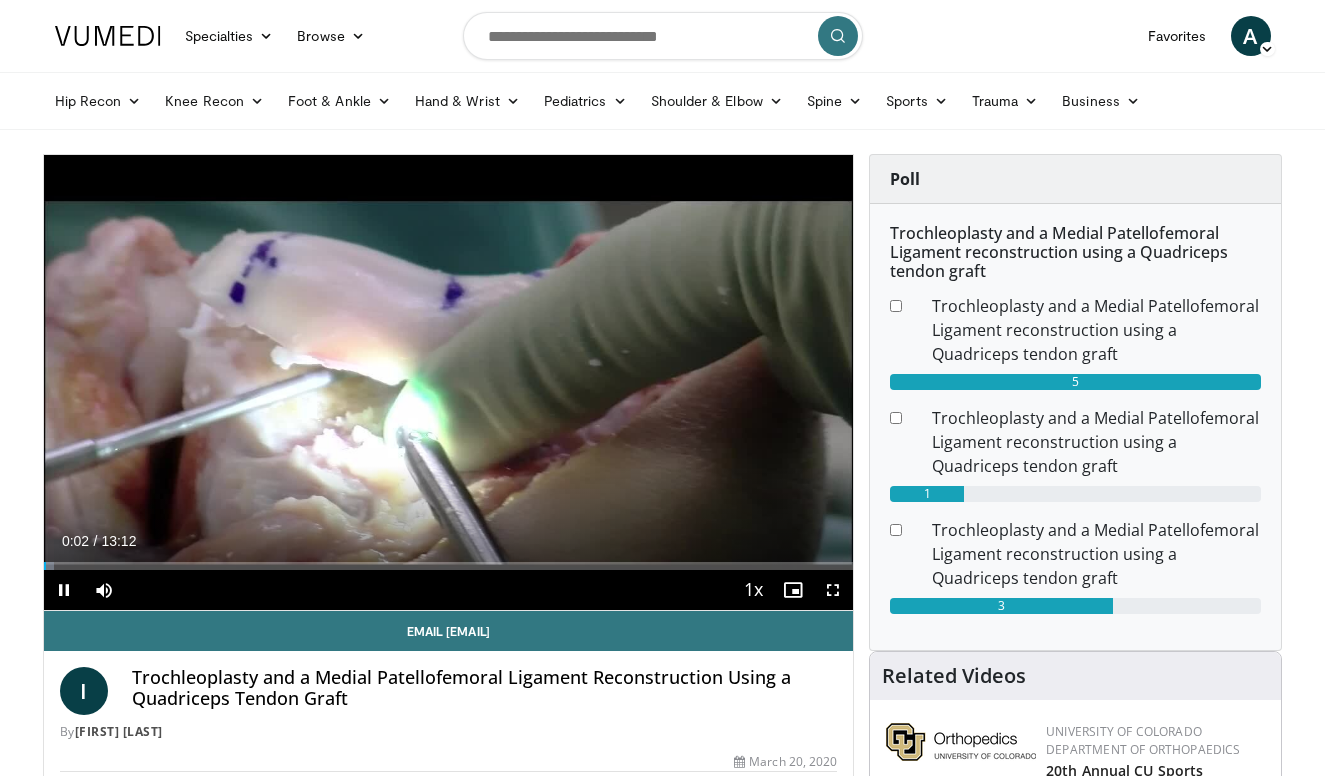 click at bounding box center (64, 590) 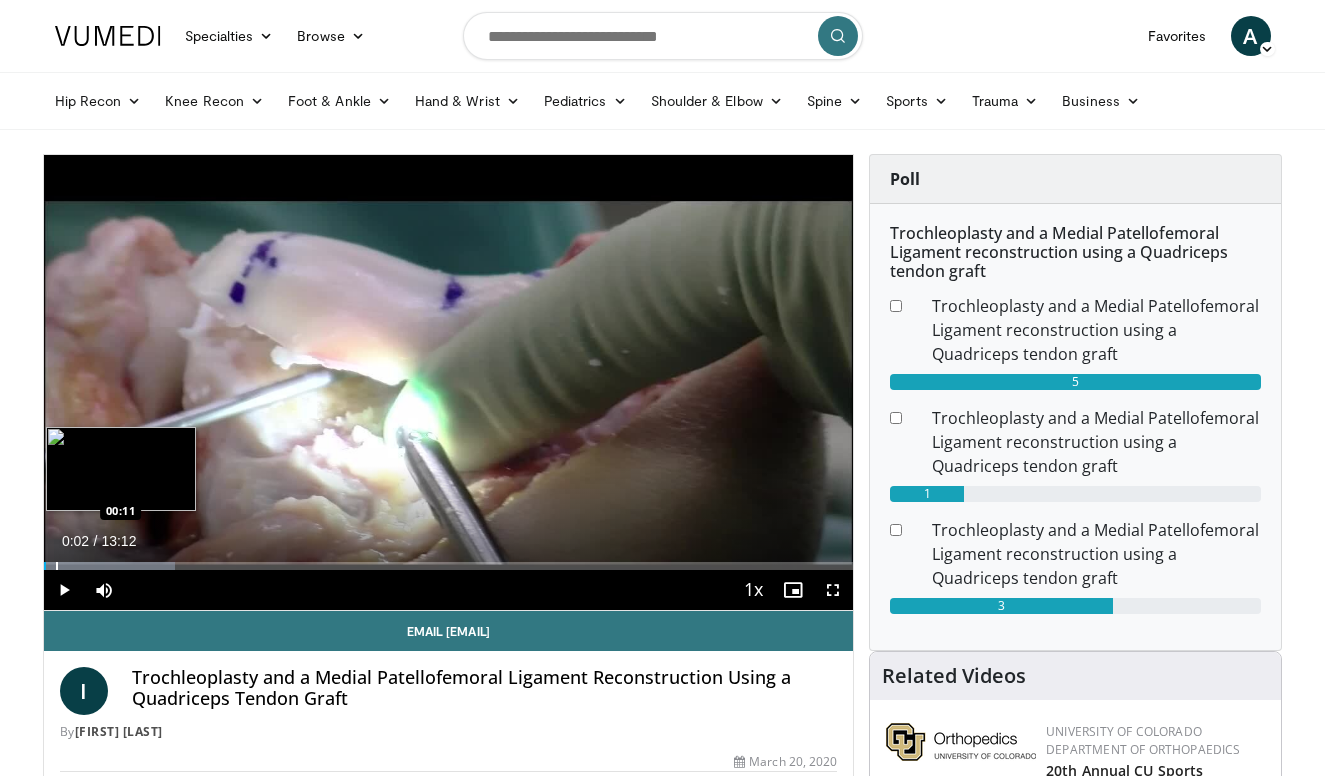 click at bounding box center (57, 566) 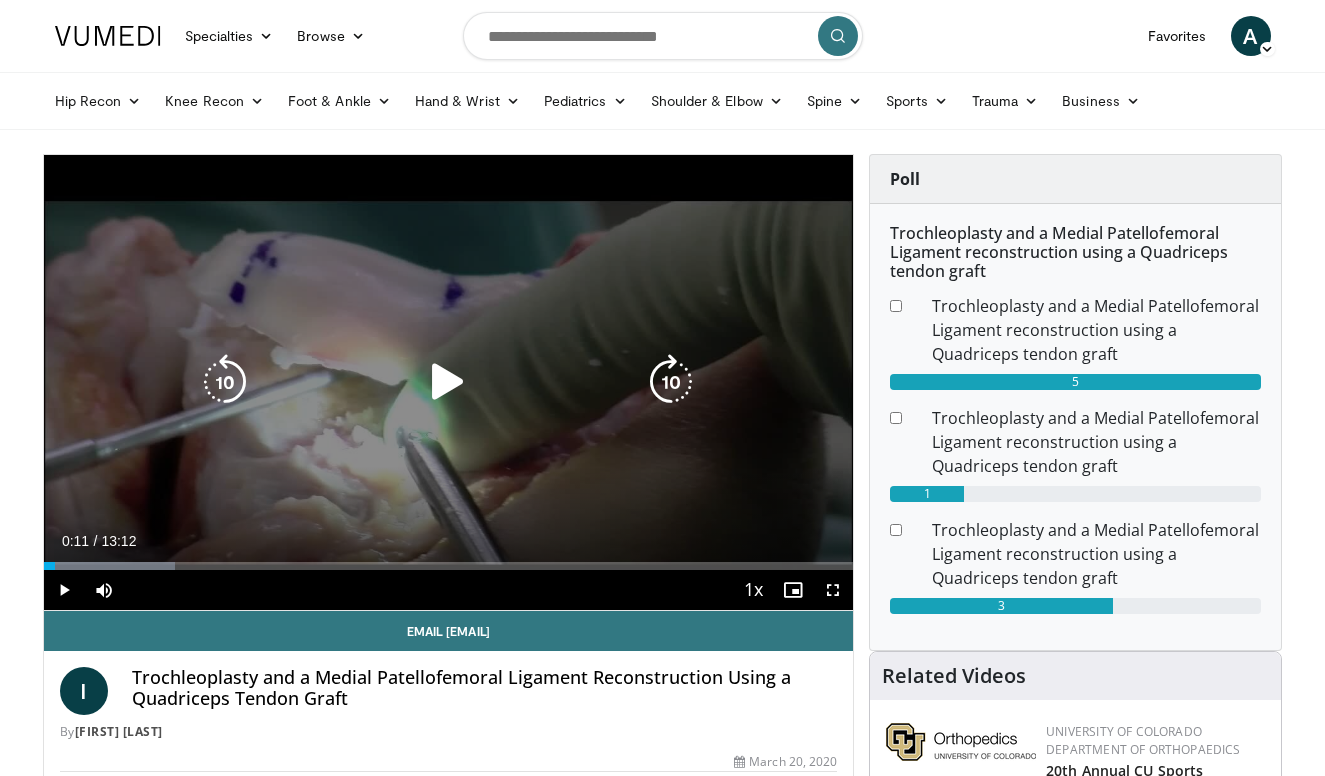 click at bounding box center (448, 382) 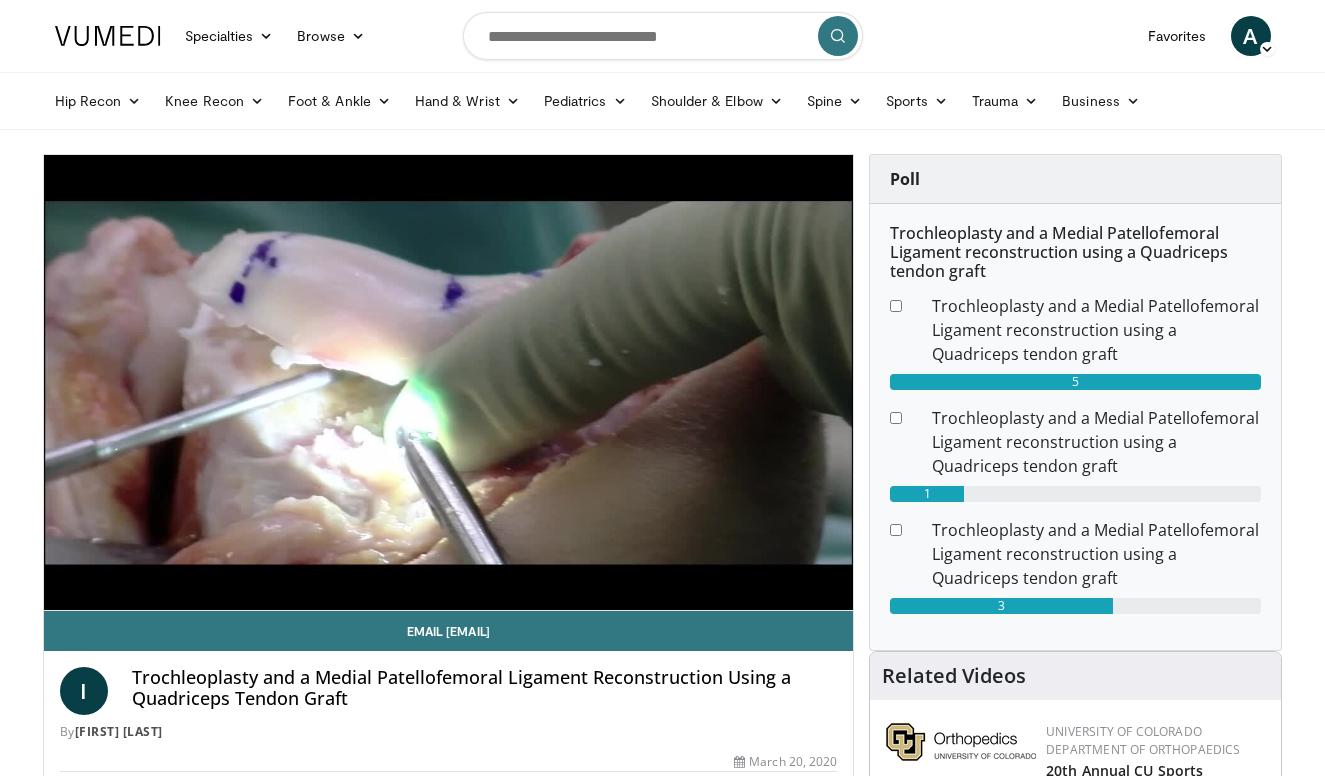 click on "Specialties
Adult & Family Medicine
Allergy, Asthma, Immunology
Anesthesiology
Cardiology
Dental
Dermatology
Endocrinology
Gastroenterology & Hepatology
General Surgery
Hematology & Oncology
Infectious Disease
Nephrology
Neurology
Neurosurgery
Obstetrics & Gynecology
Ophthalmology
Oral Maxillofacial
Orthopaedics
Otolaryngology
Pediatrics
Plastic Surgery
Podiatry
Psychiatry
Pulmonology
Radiation Oncology
Radiology
Rheumatology
Urology" at bounding box center (662, 1835) 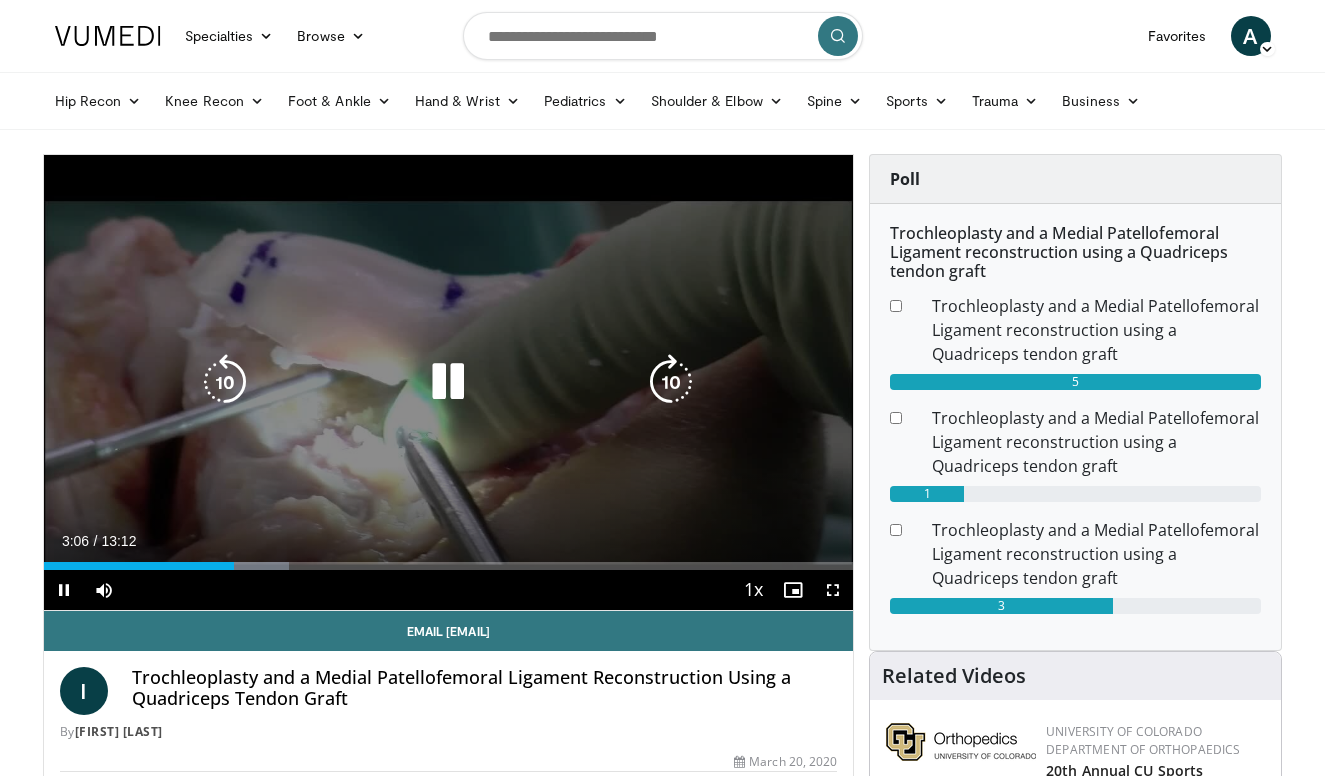 click at bounding box center [448, 382] 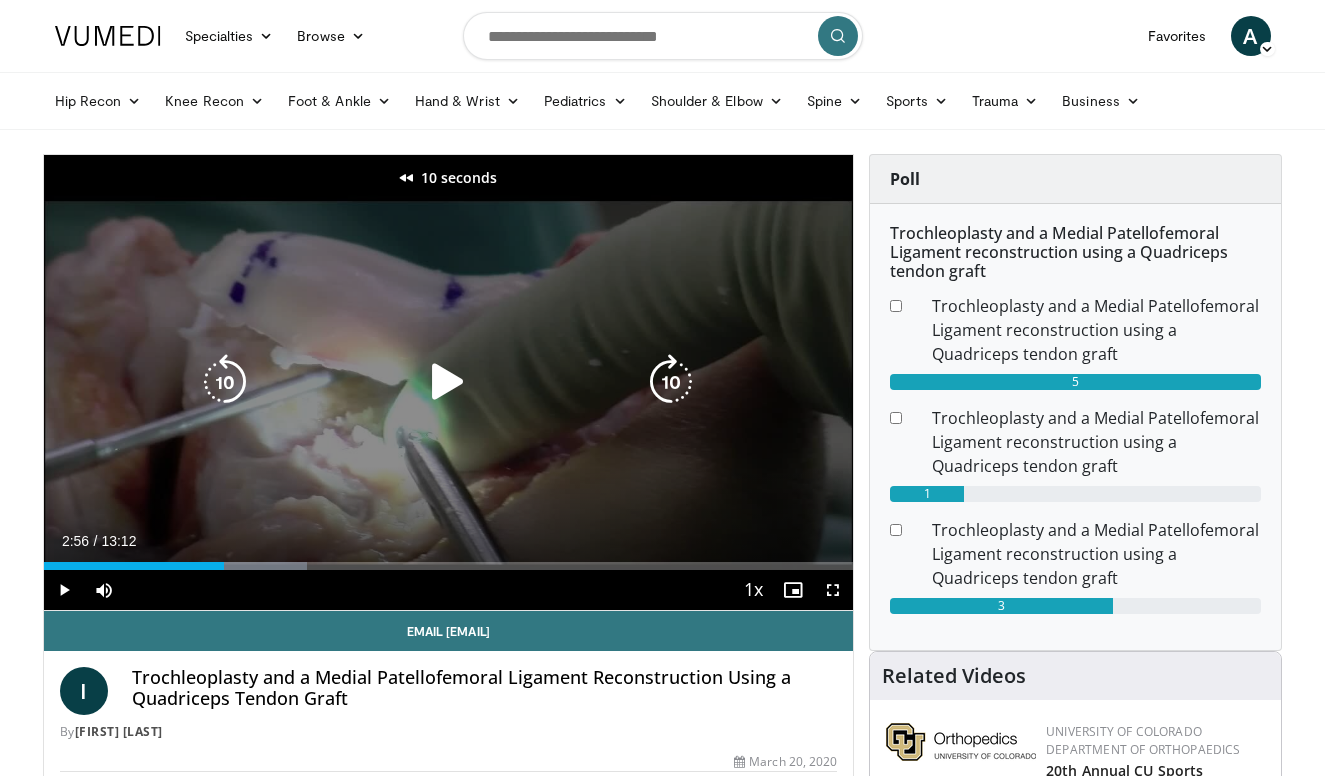 click at bounding box center (448, 382) 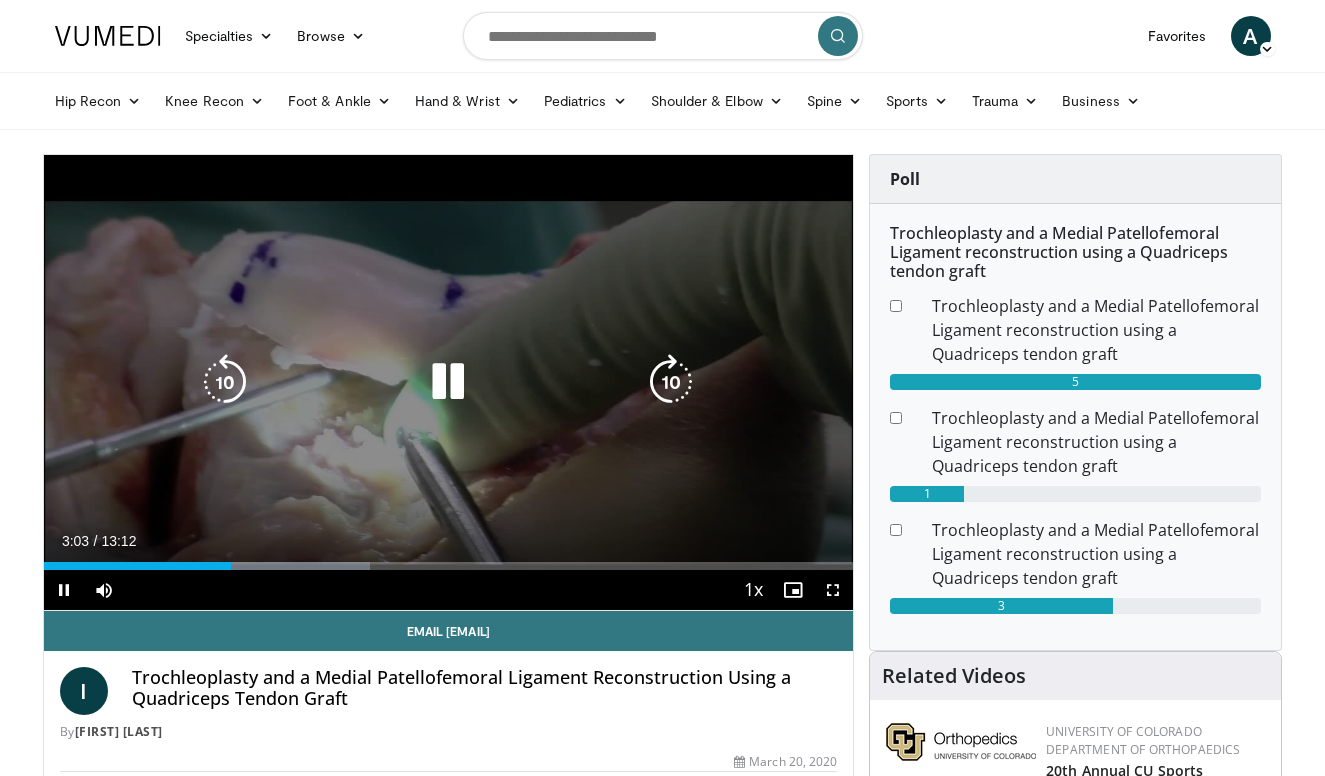 click at bounding box center [448, 382] 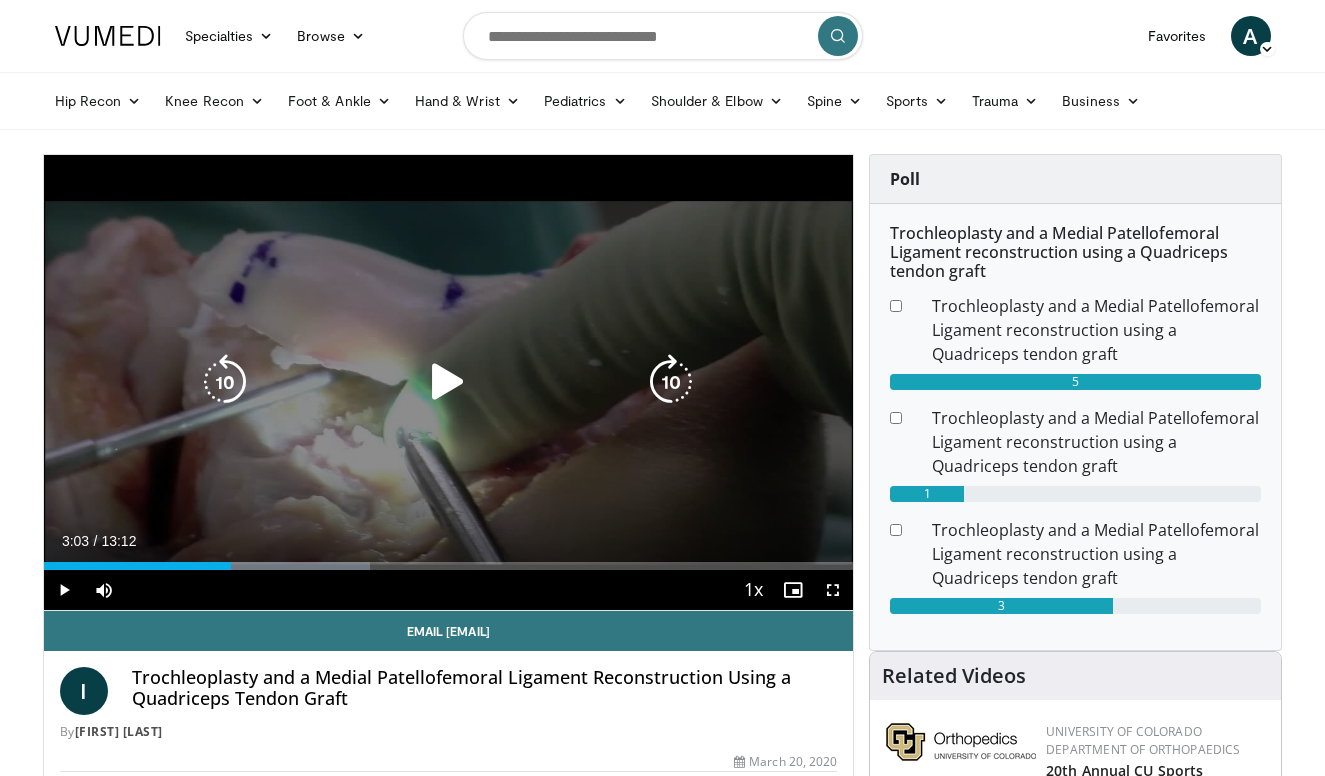 click on "10 seconds
Tap to unmute" at bounding box center (449, 382) 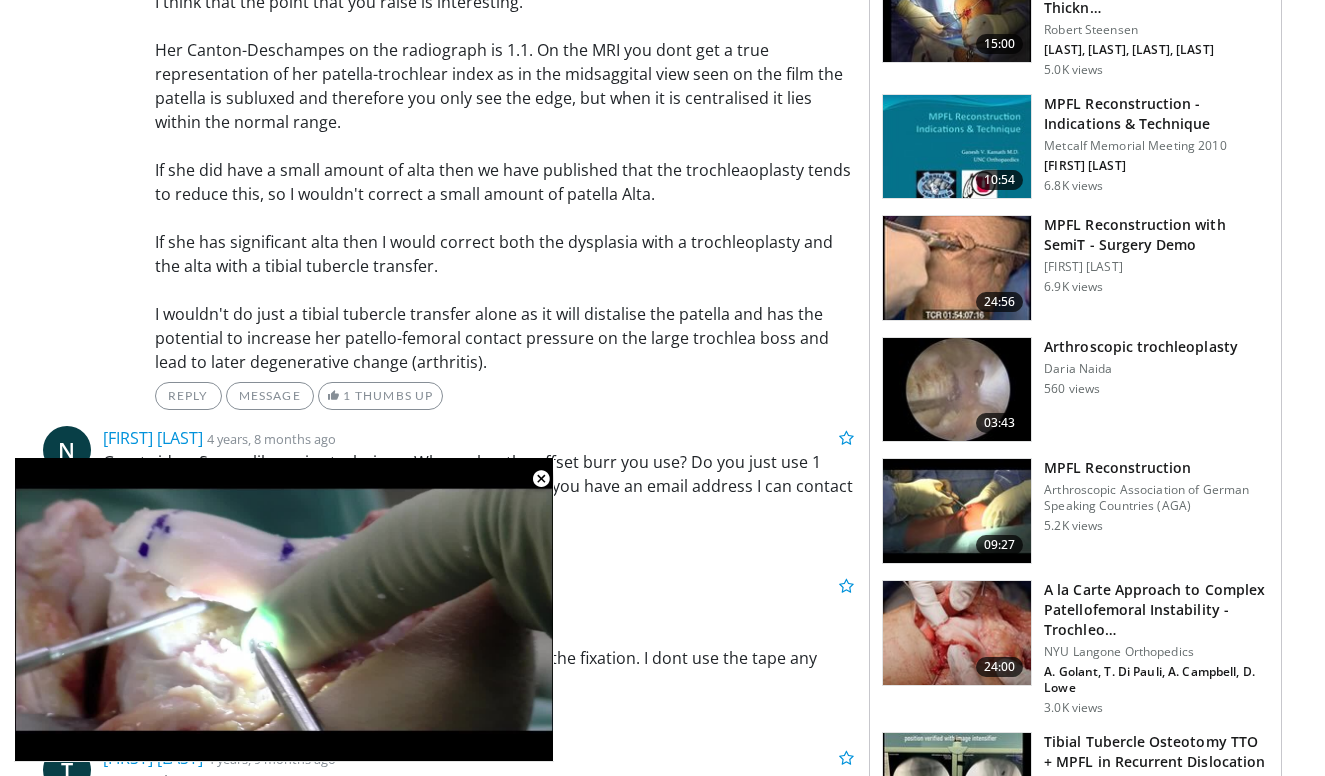 scroll, scrollTop: 2285, scrollLeft: 0, axis: vertical 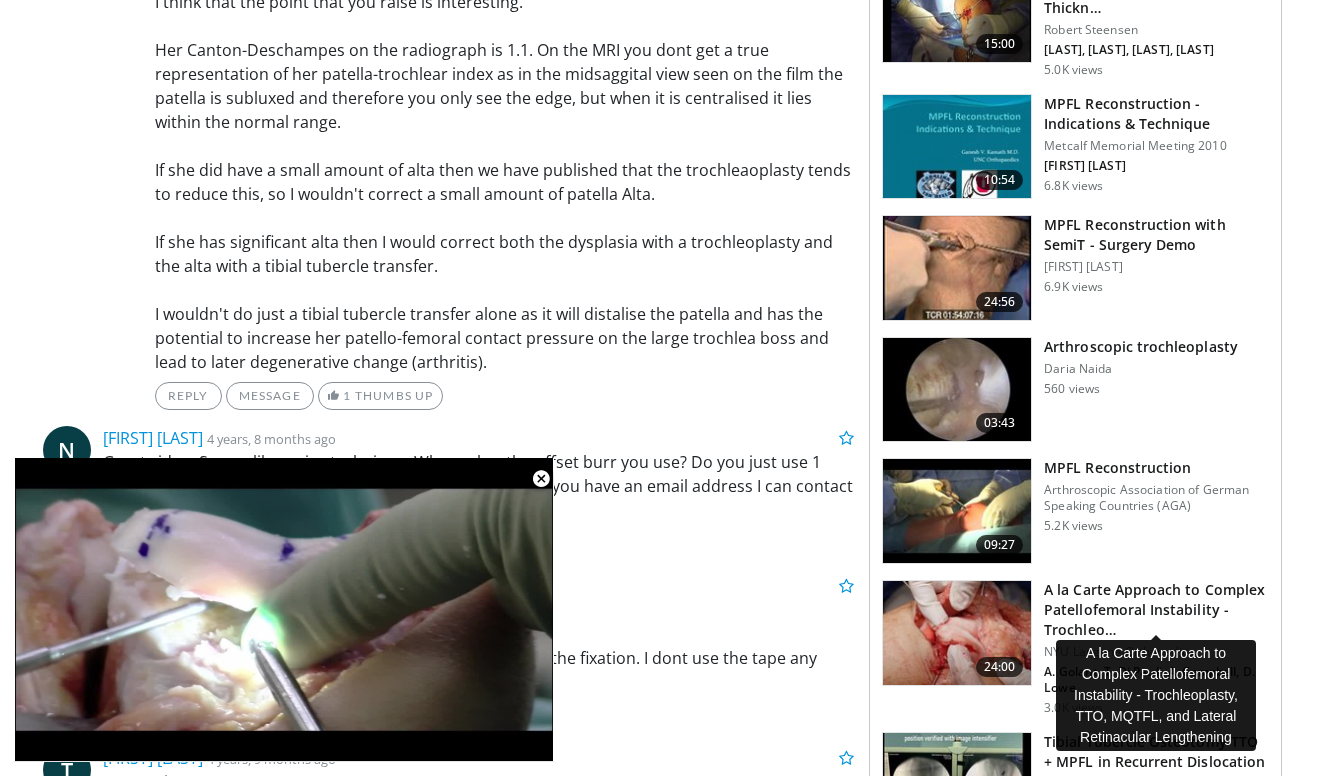 click on "A la Carte Approach to Complex Patellofemoral Instability - Trochleo…" at bounding box center (1156, 610) 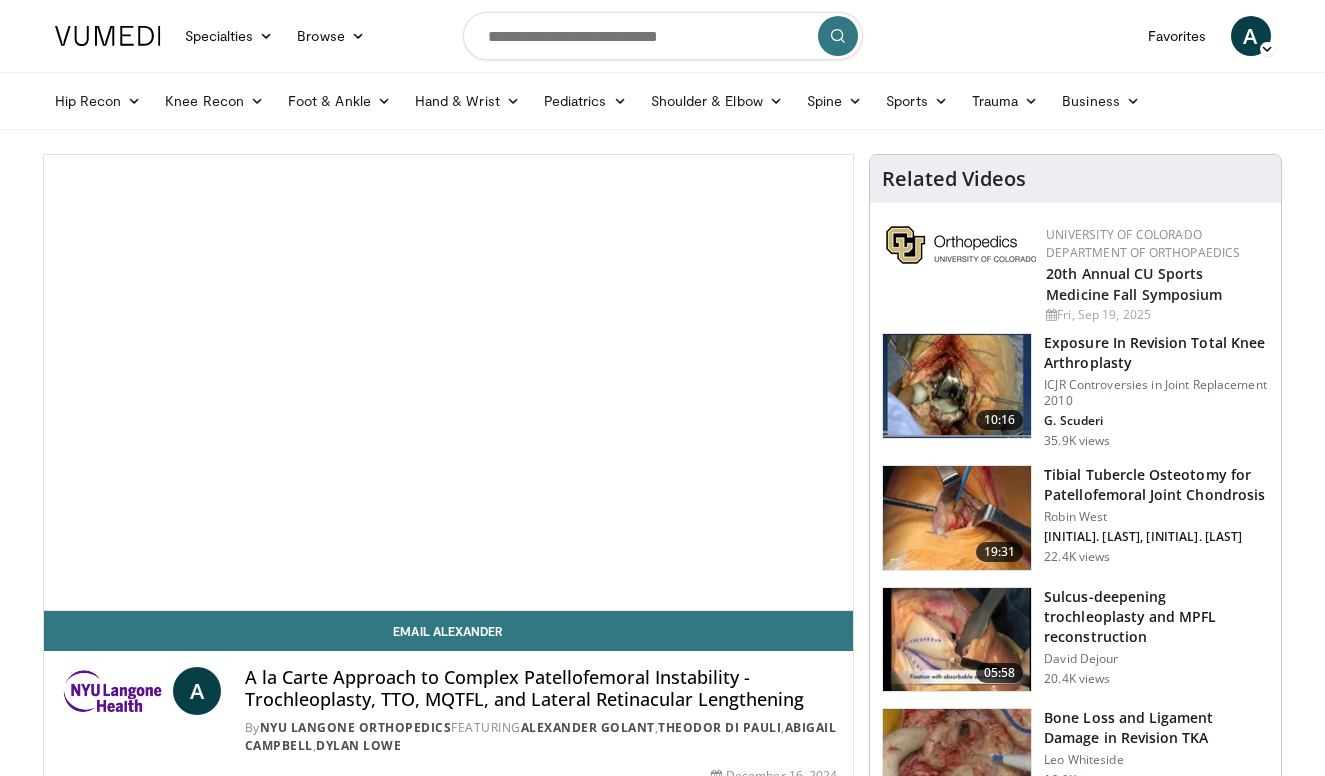 scroll, scrollTop: 0, scrollLeft: 0, axis: both 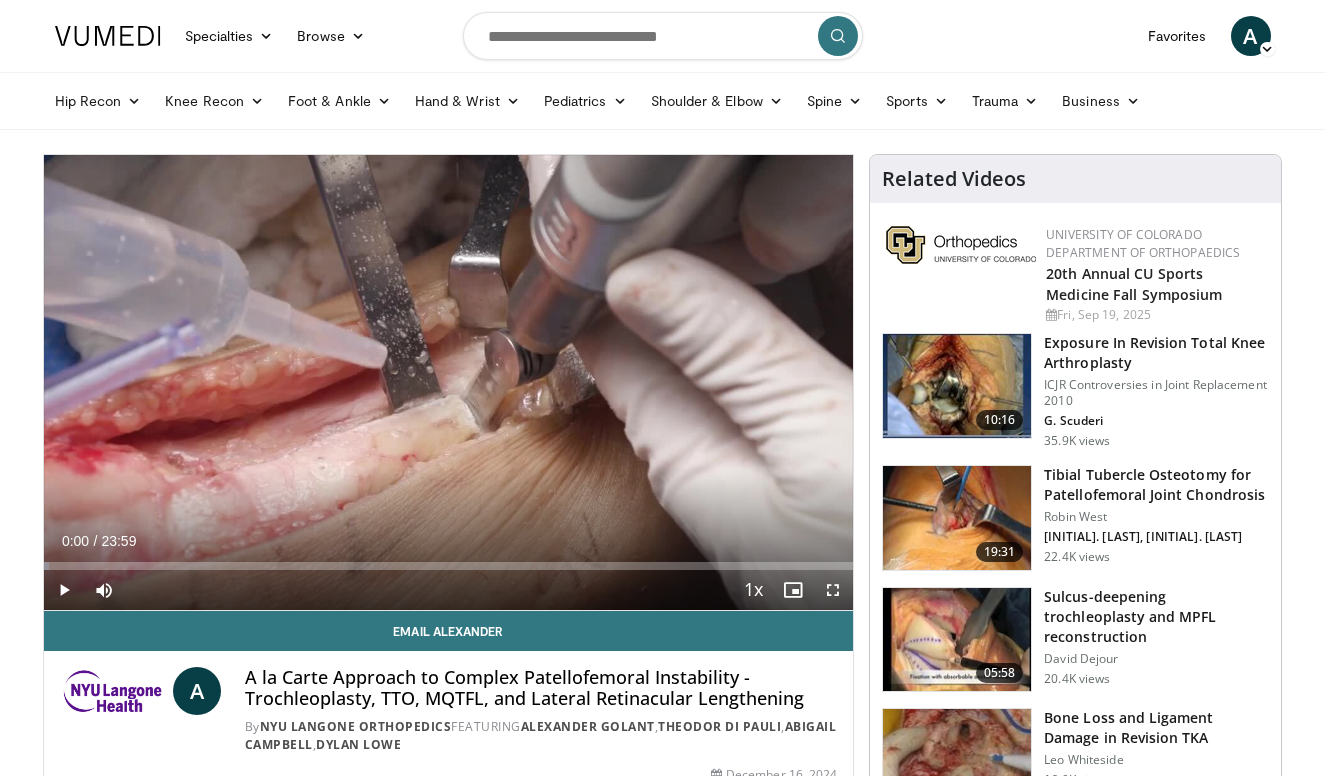click at bounding box center [64, 590] 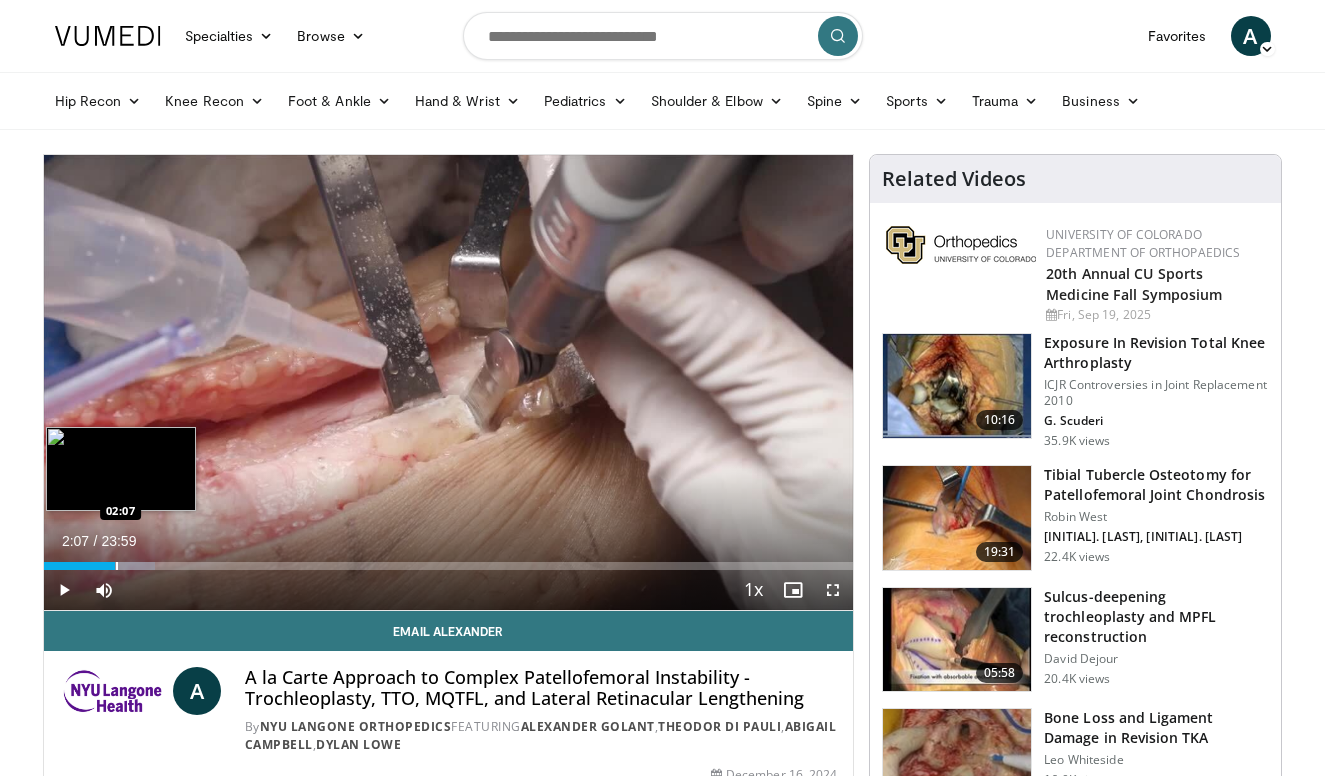 click at bounding box center (117, 566) 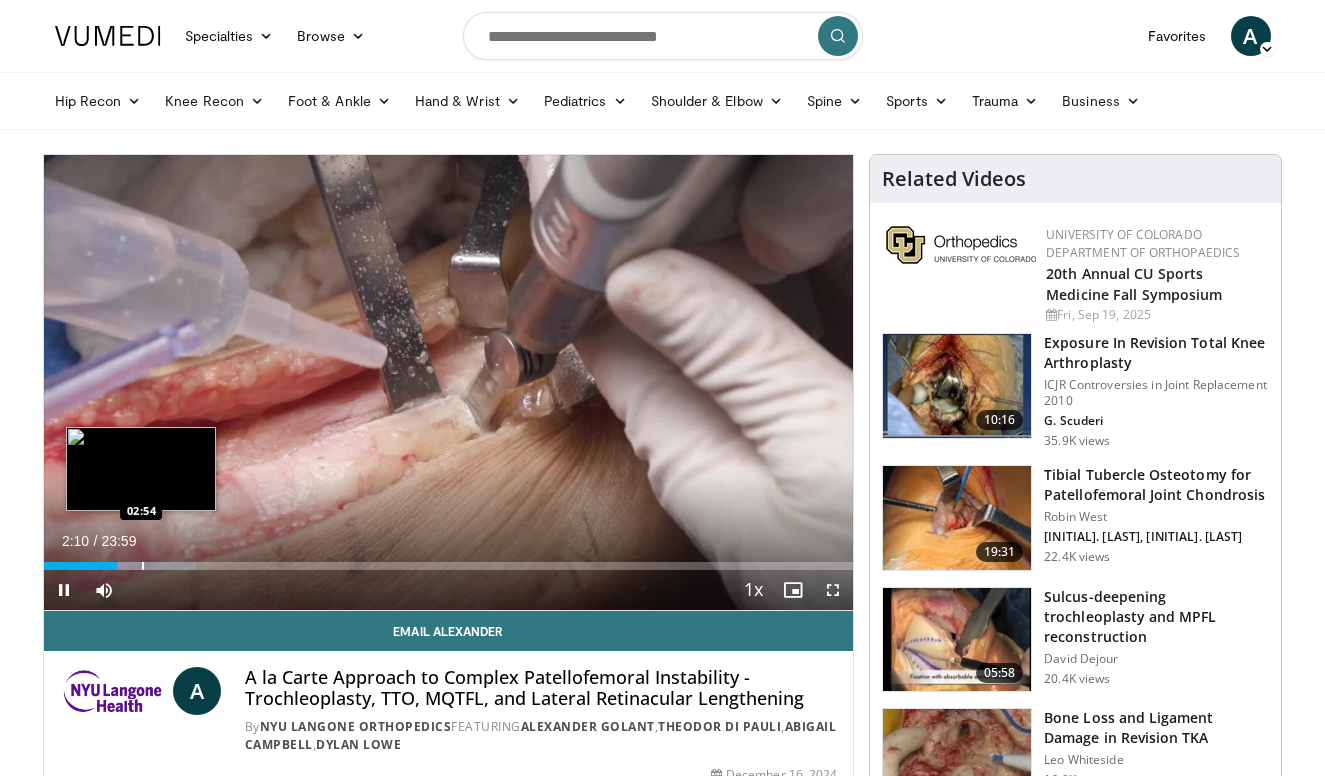 click at bounding box center [143, 566] 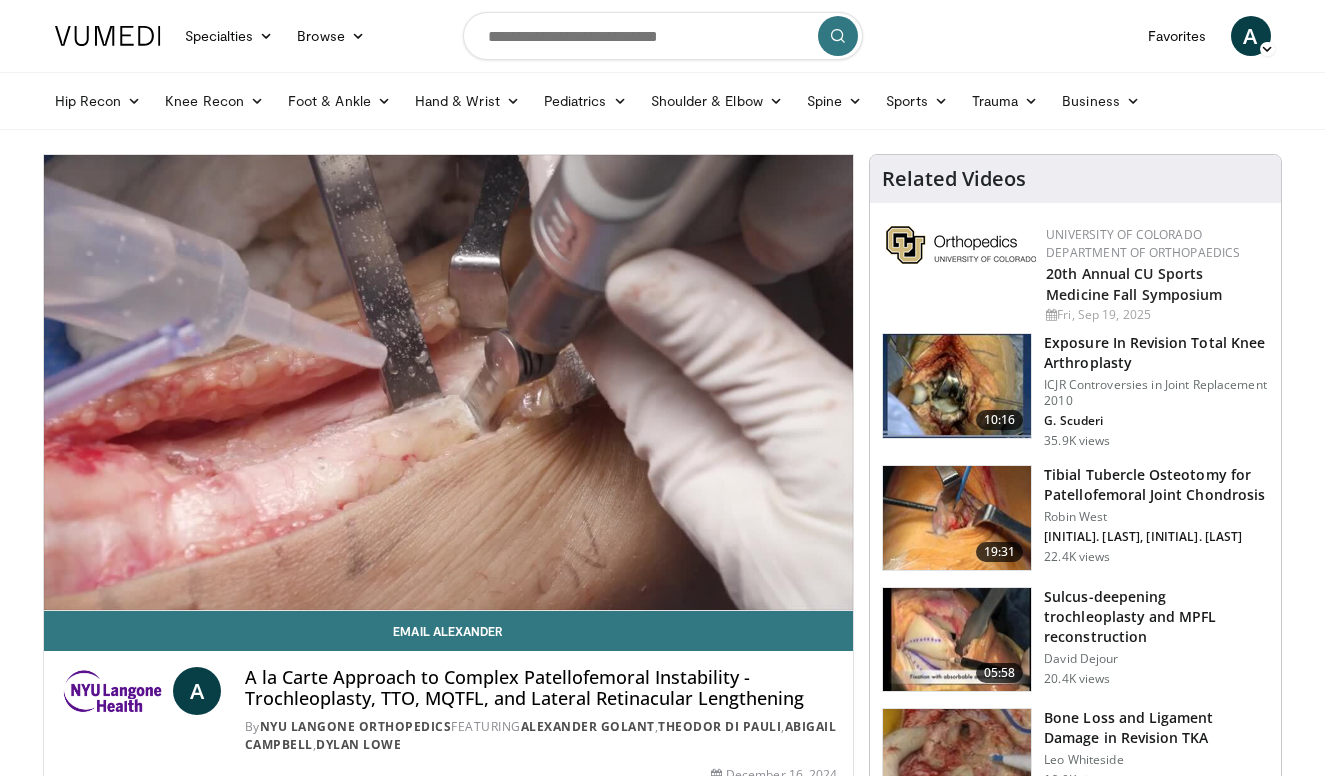 click on "**********" at bounding box center (449, 383) 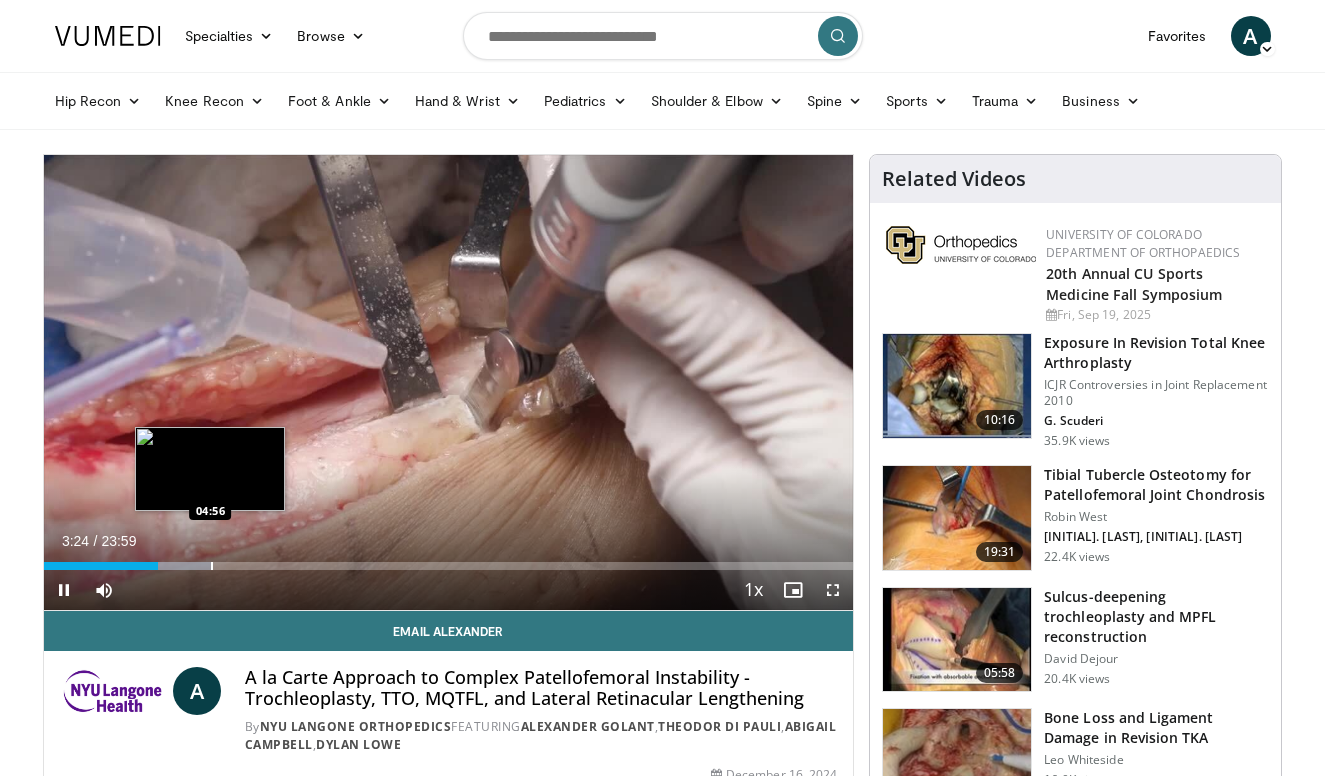 click at bounding box center (212, 566) 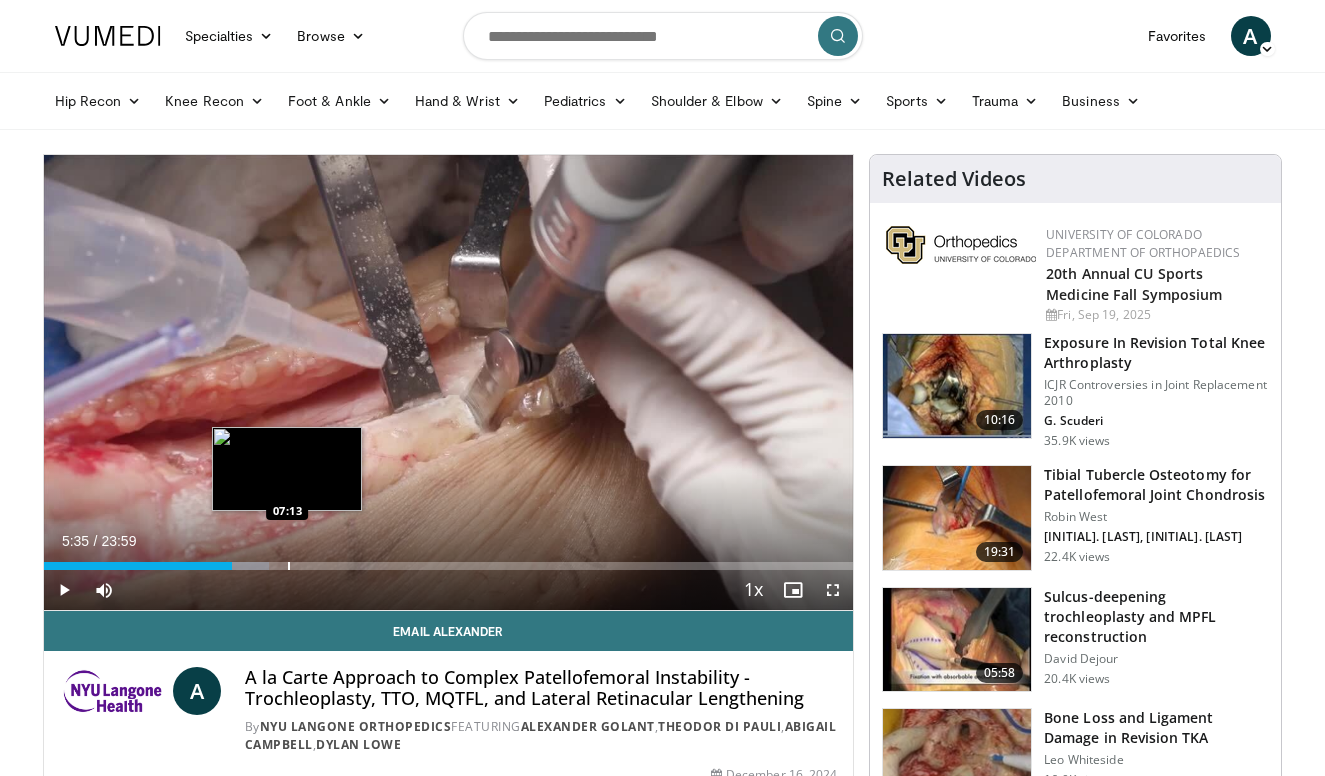click at bounding box center (289, 566) 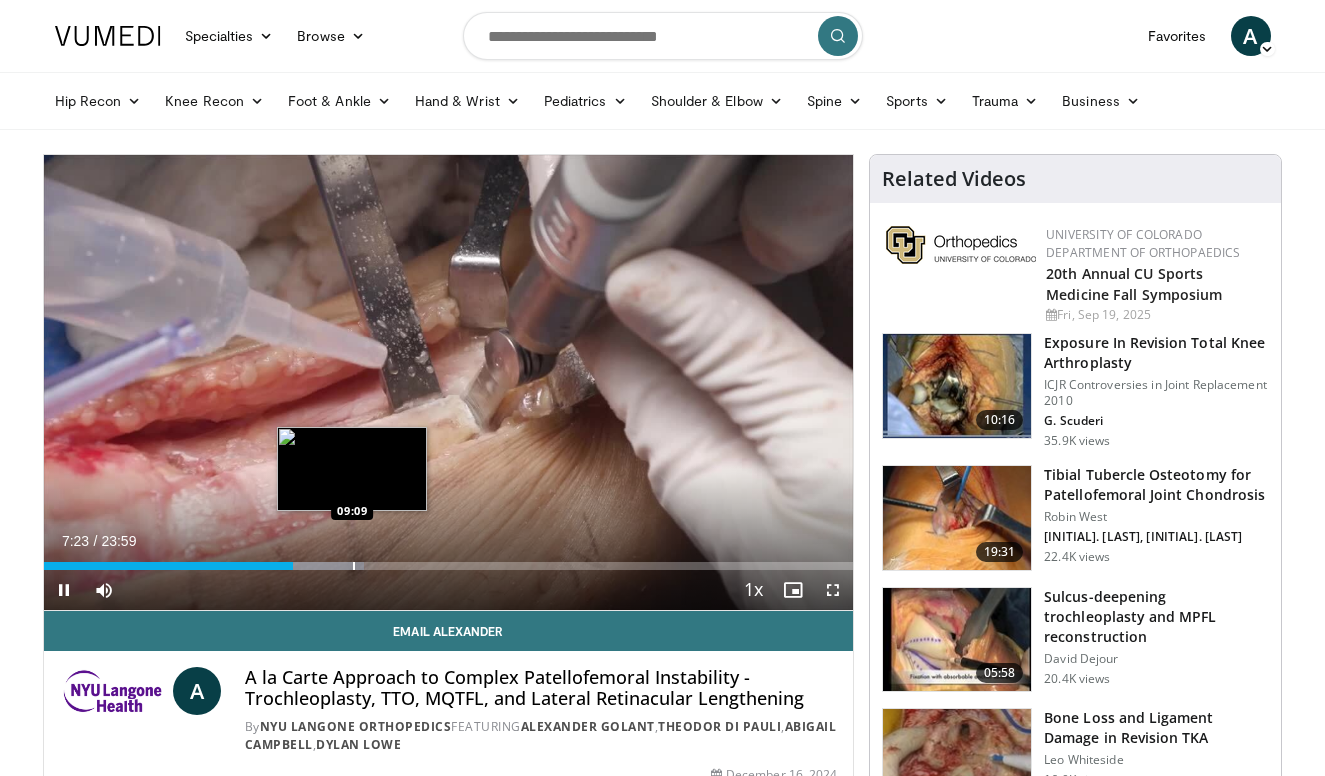 click at bounding box center (319, 566) 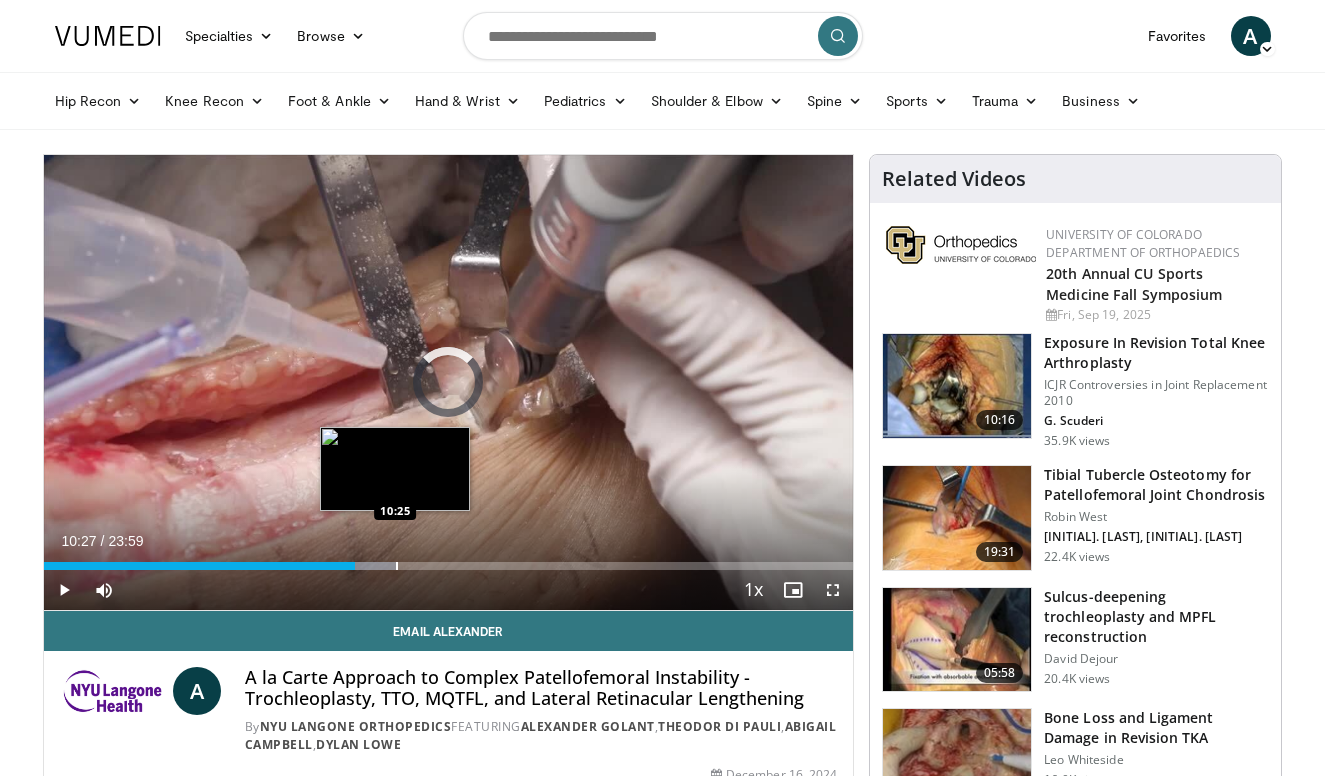 click at bounding box center [397, 566] 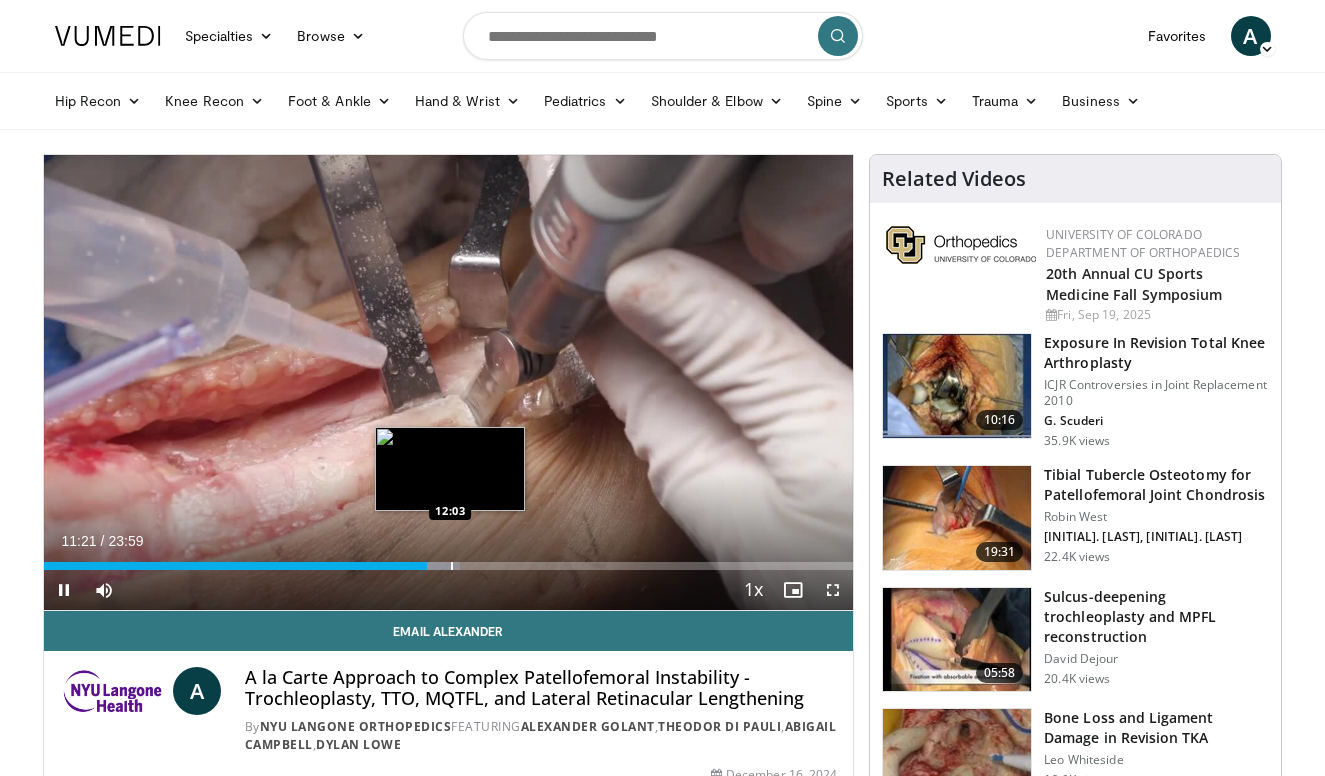 click at bounding box center [452, 566] 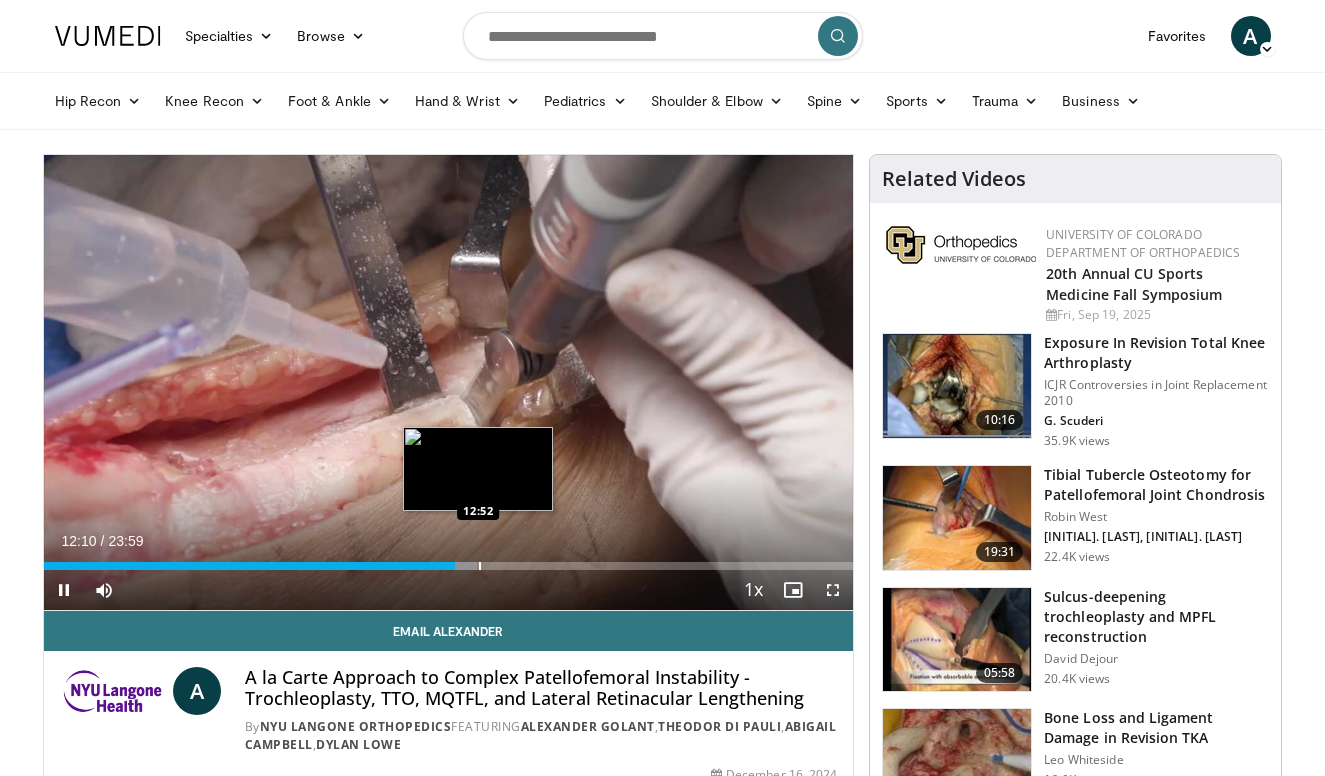 click at bounding box center (480, 566) 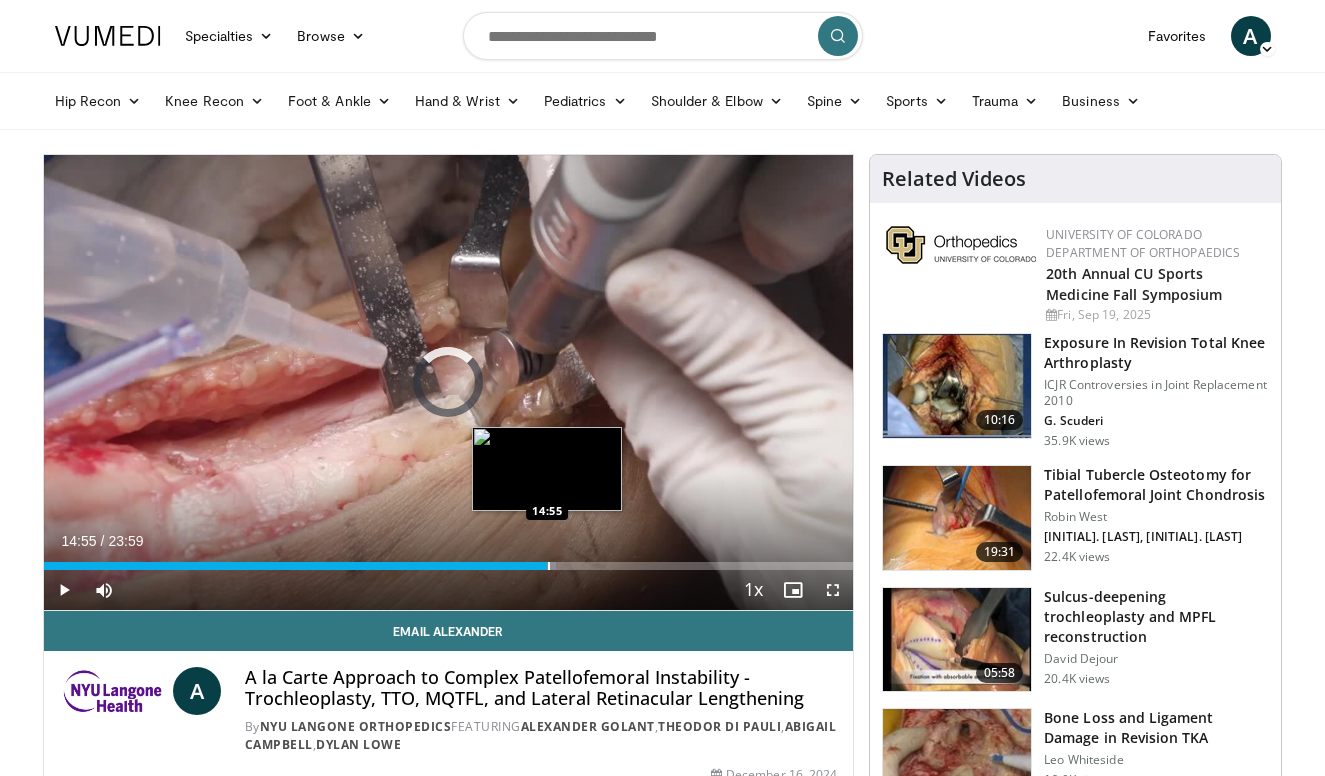 click at bounding box center [549, 566] 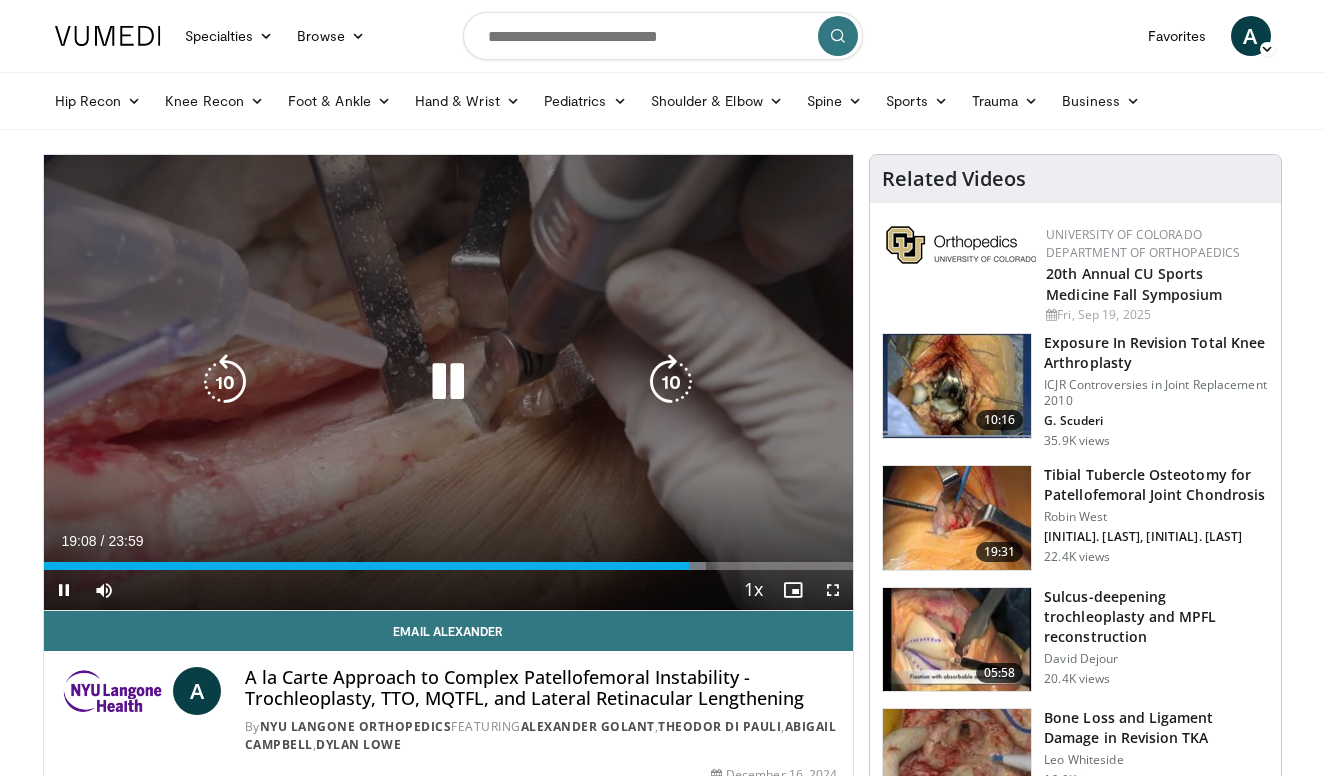 click at bounding box center [448, 382] 